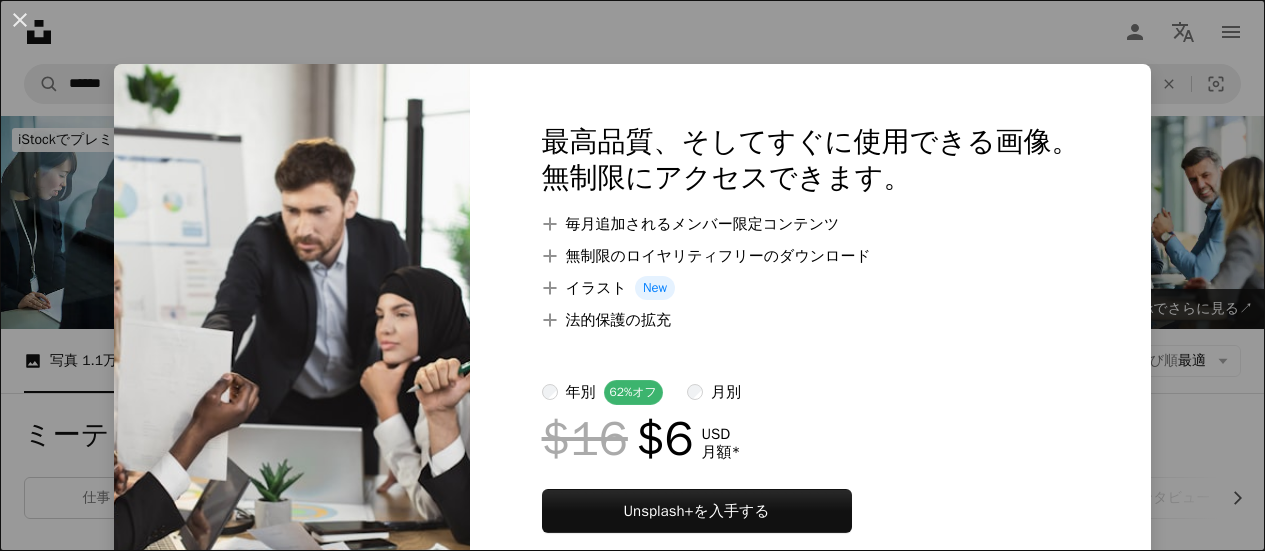 scroll, scrollTop: 492, scrollLeft: 0, axis: vertical 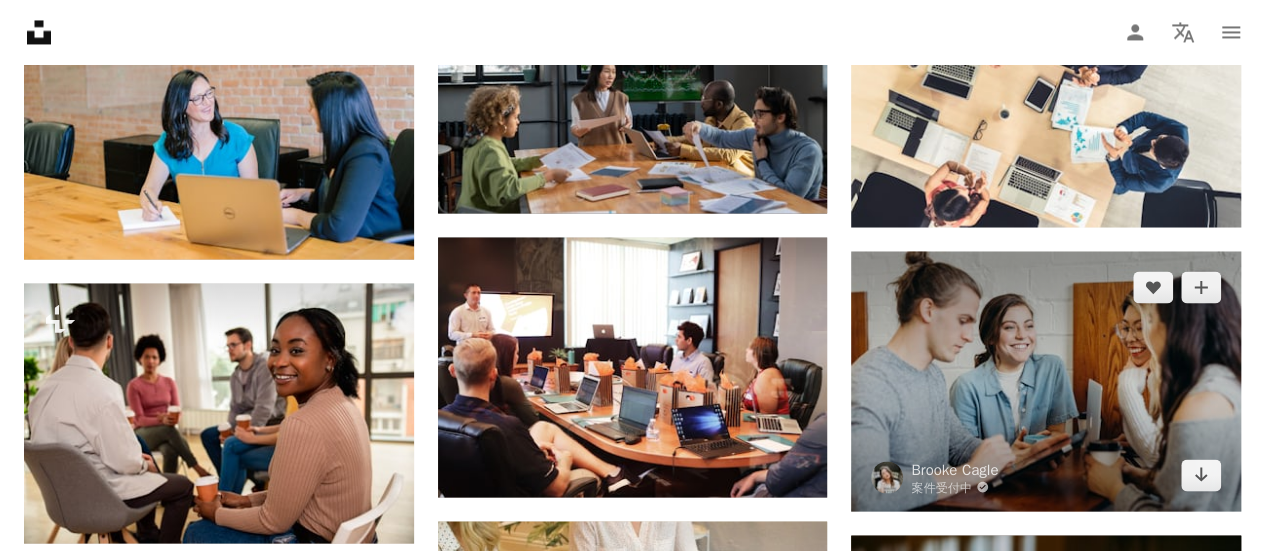 click at bounding box center (1046, 381) 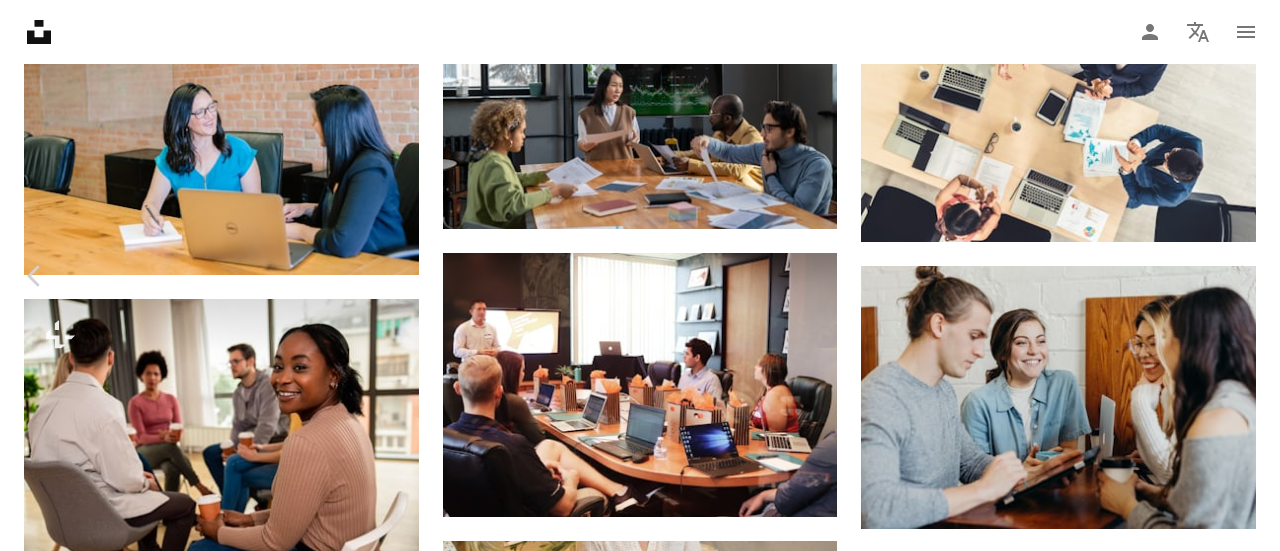 click on "無料ダウンロード" at bounding box center [1067, 2378] 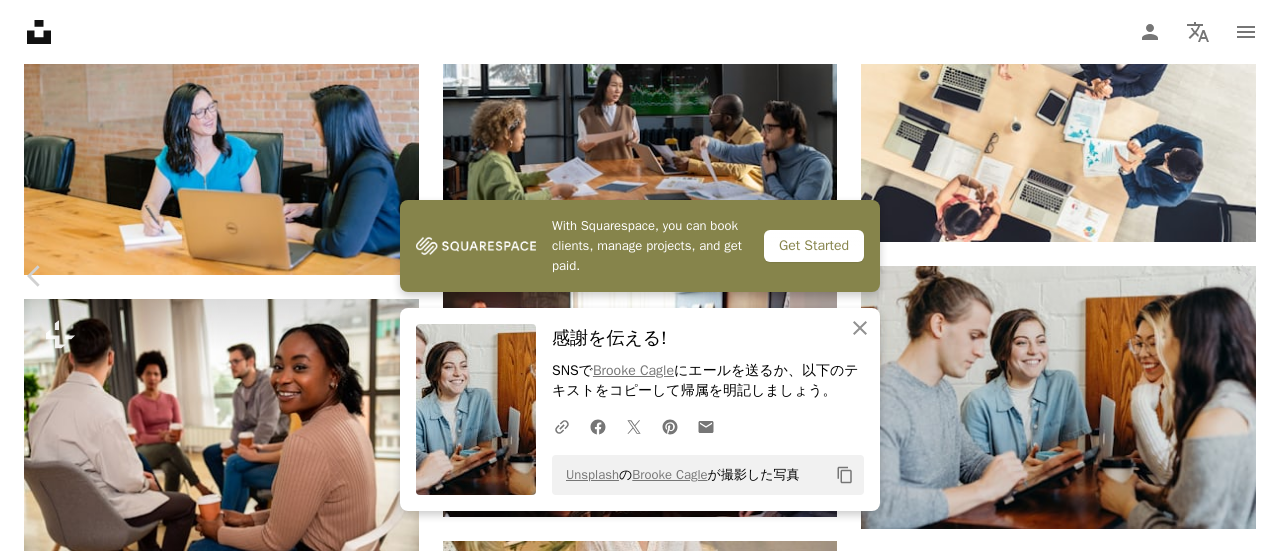 drag, startPoint x: 845, startPoint y: 62, endPoint x: 827, endPoint y: -33, distance: 96.69022 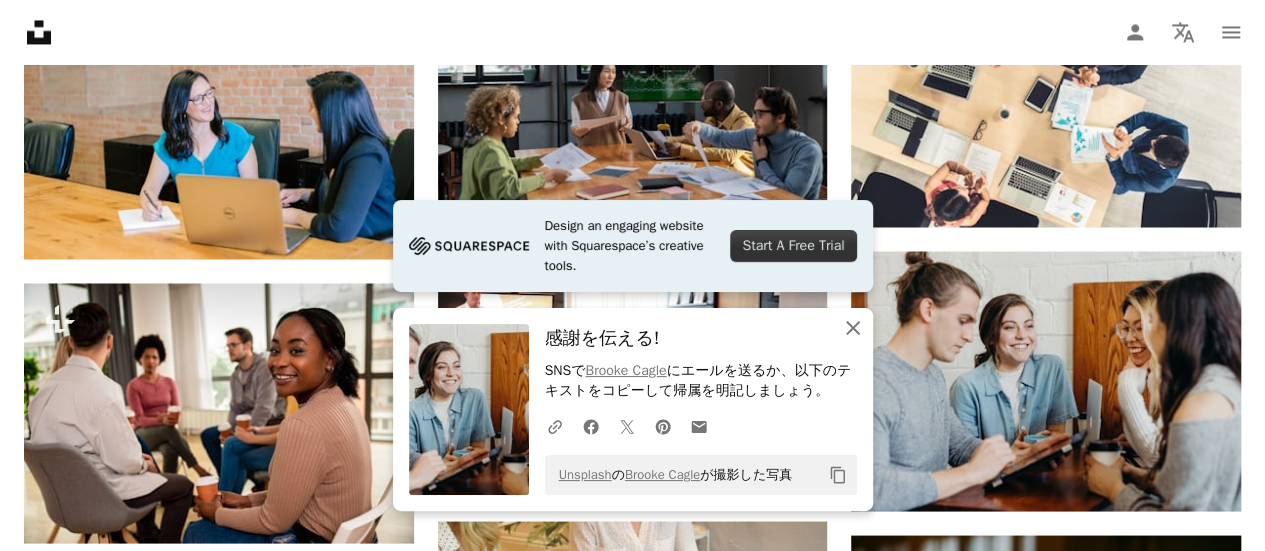 click on "An X shape" 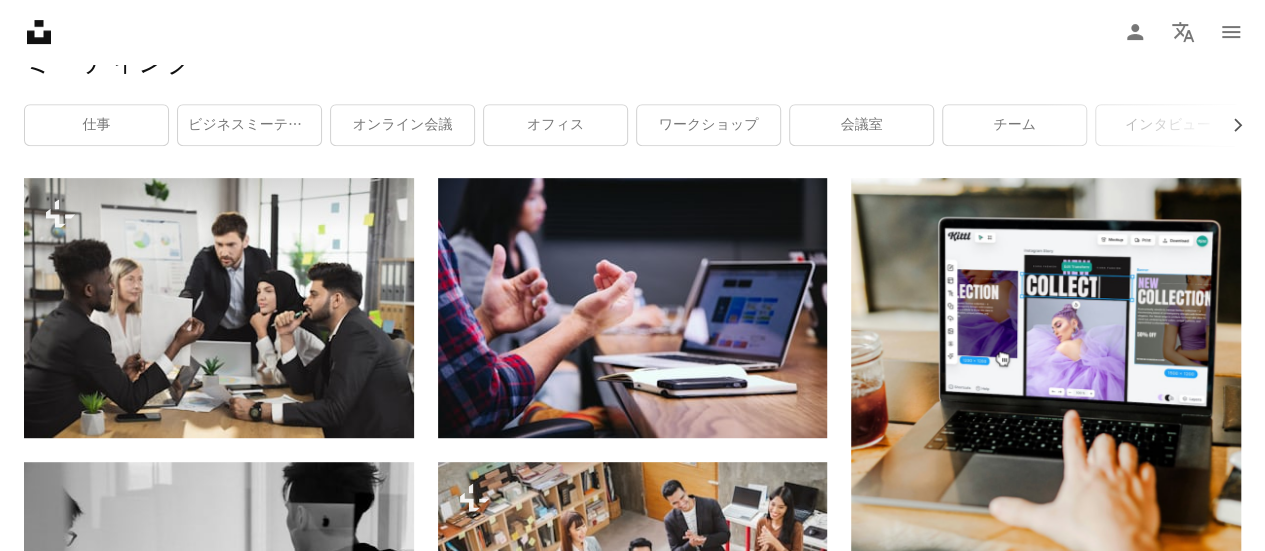 scroll, scrollTop: 388, scrollLeft: 0, axis: vertical 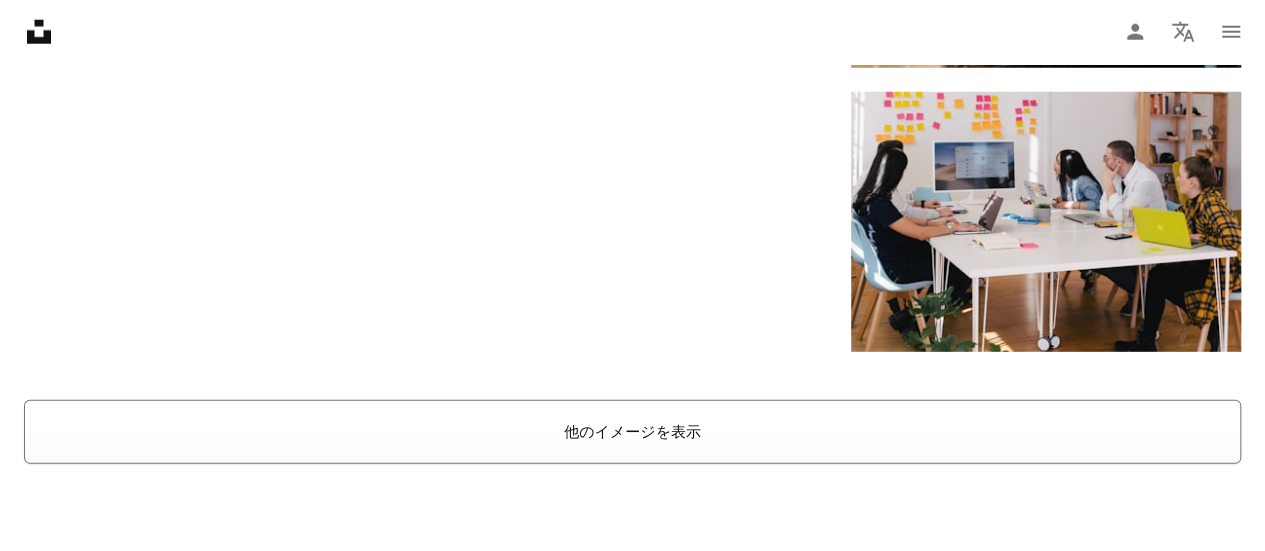 click on "他のイメージを表示" at bounding box center [632, 432] 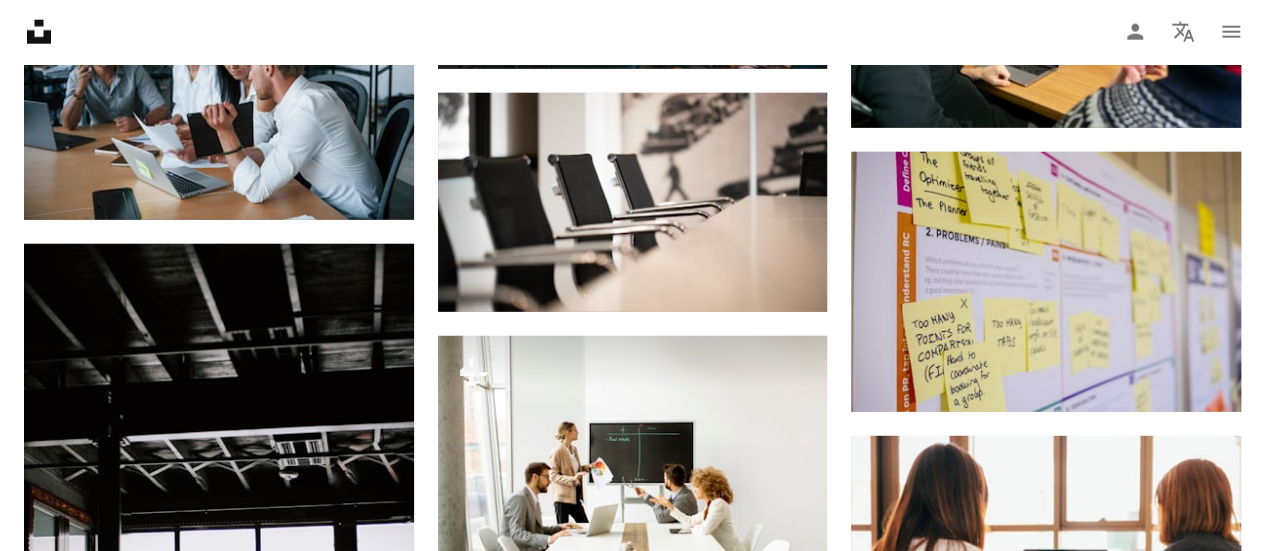 scroll, scrollTop: 10418, scrollLeft: 0, axis: vertical 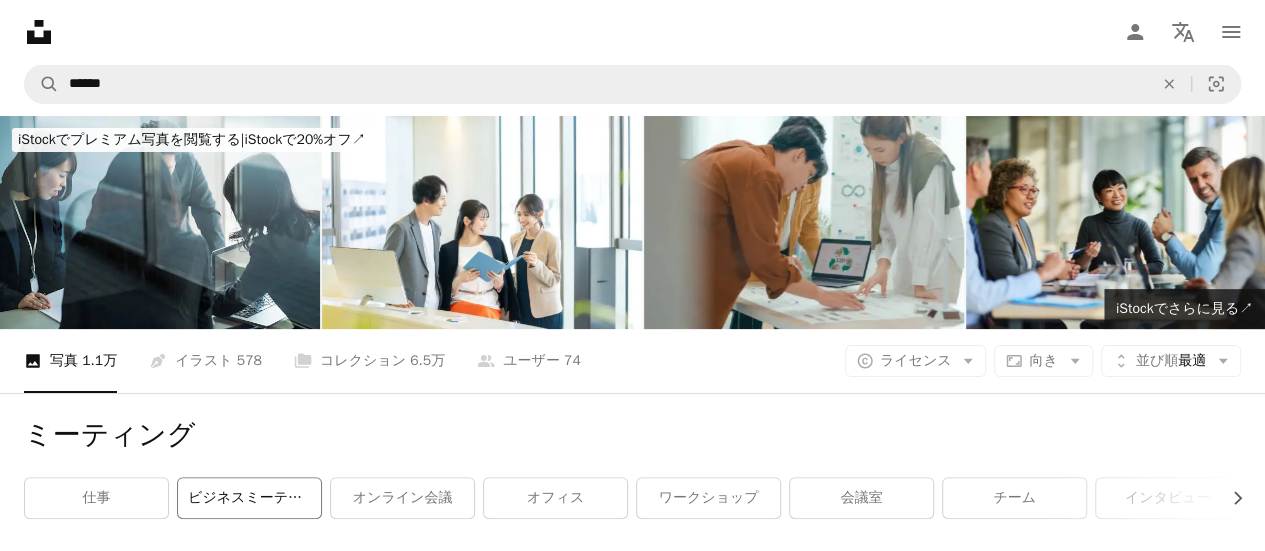 click on "ビジネスミーティング" at bounding box center (249, 498) 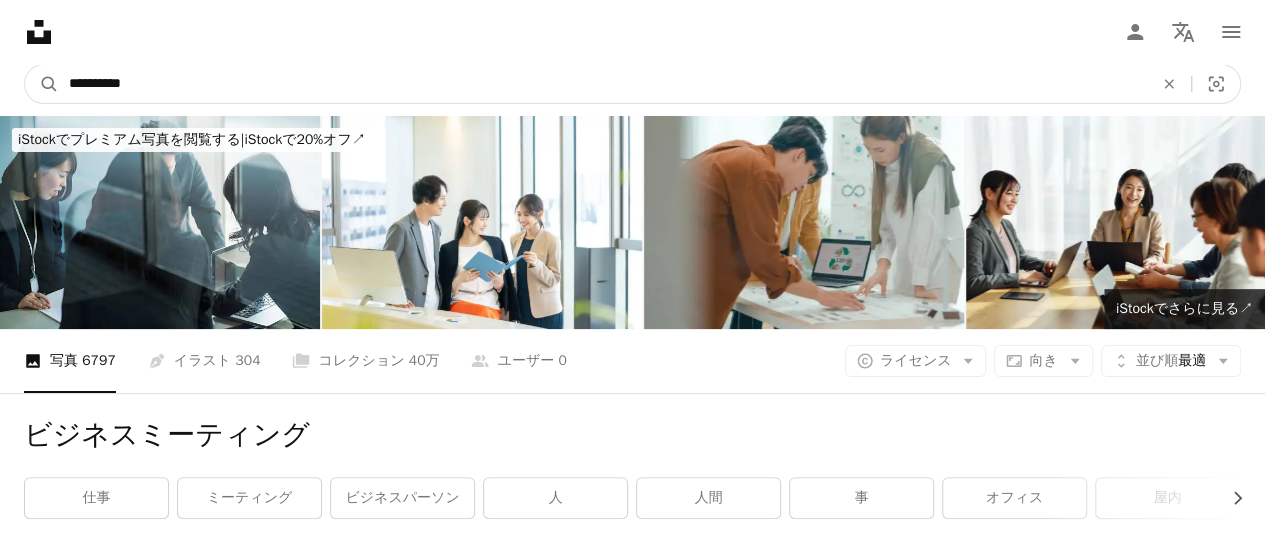 click on "**********" at bounding box center (603, 84) 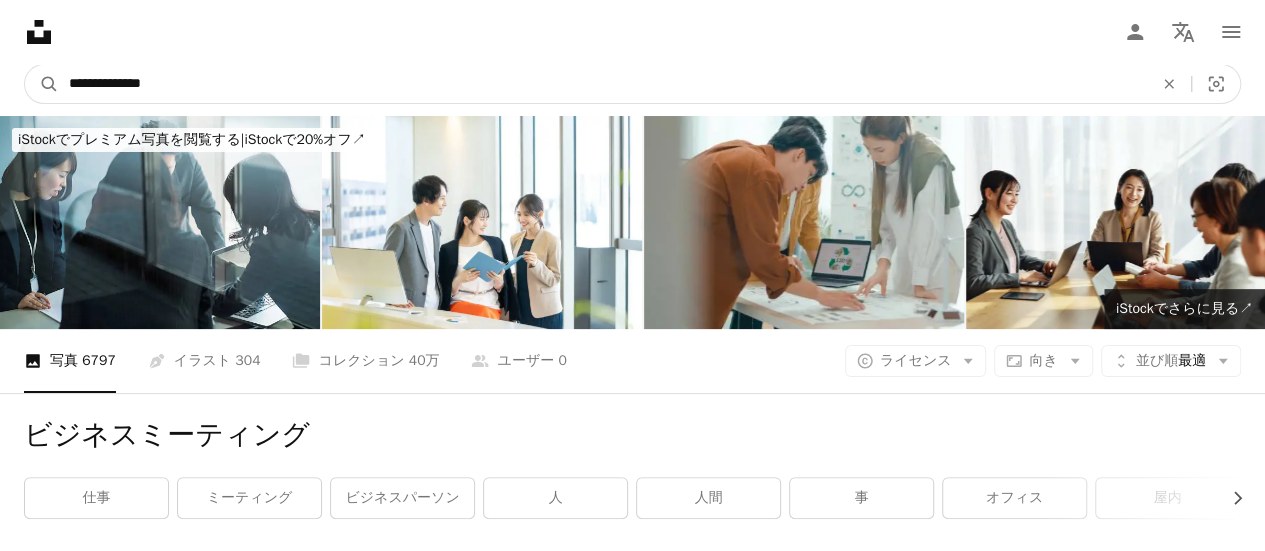 type on "**********" 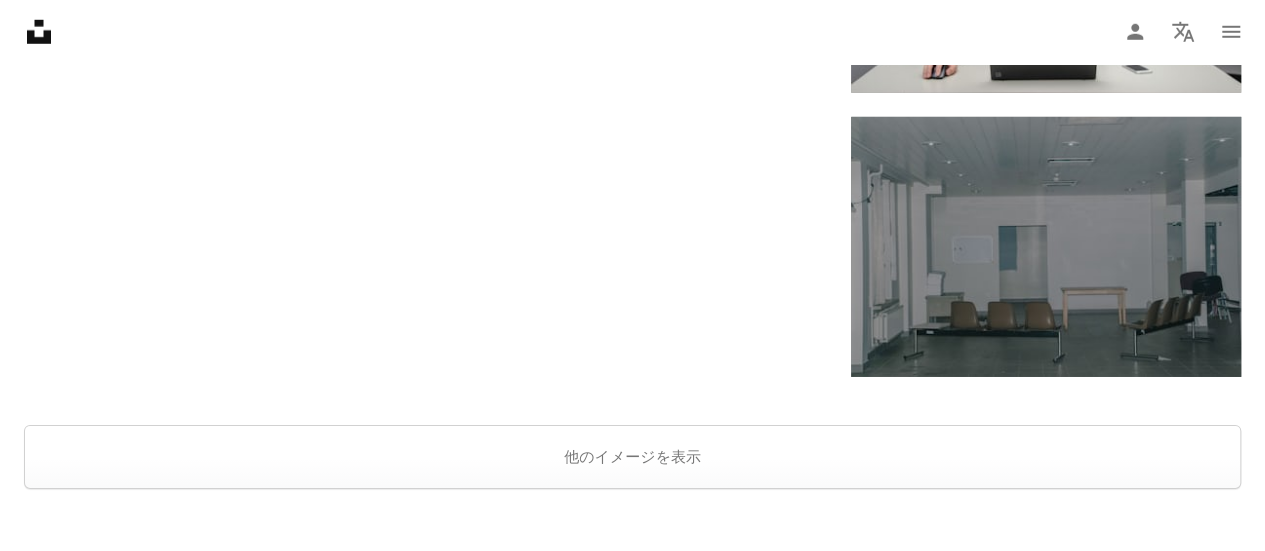 scroll, scrollTop: 2980, scrollLeft: 0, axis: vertical 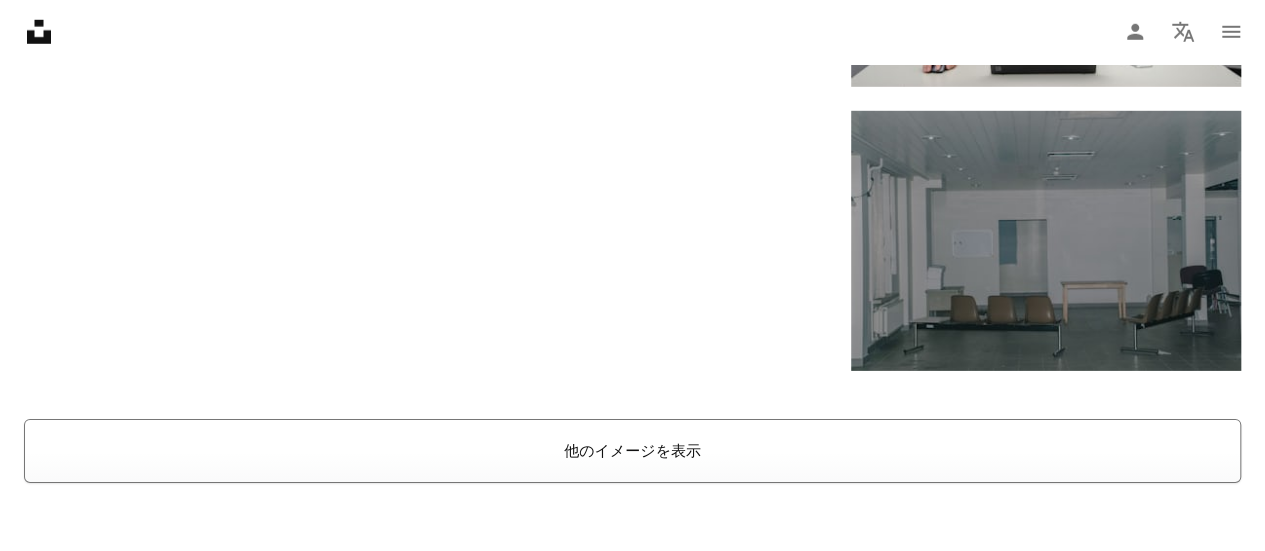 drag, startPoint x: 737, startPoint y: 444, endPoint x: 685, endPoint y: 452, distance: 52.611786 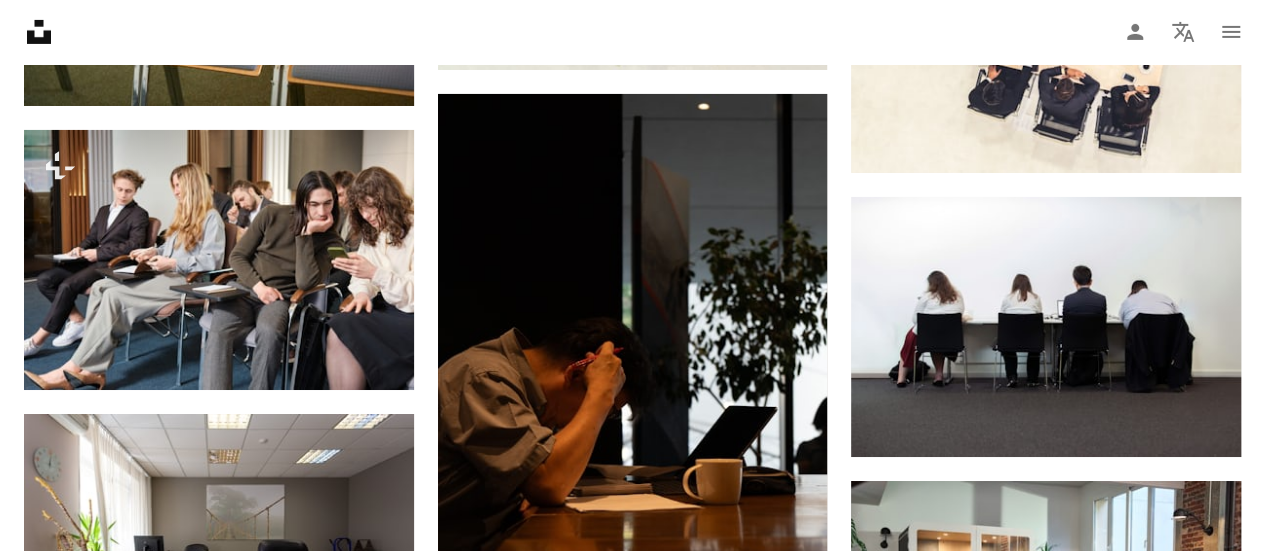 scroll, scrollTop: 3944, scrollLeft: 0, axis: vertical 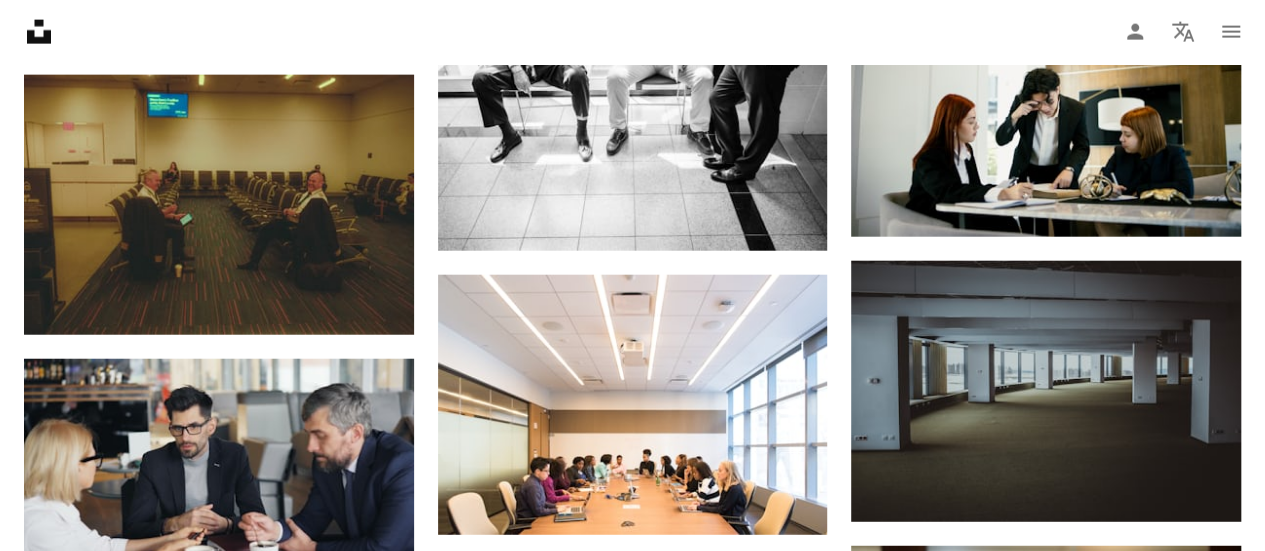 click on "[PERSON] Unsplash+ 向け ダウンロード [PERSON] 案件受付中 [PERSON] 案件受付中" at bounding box center (632, -4265) 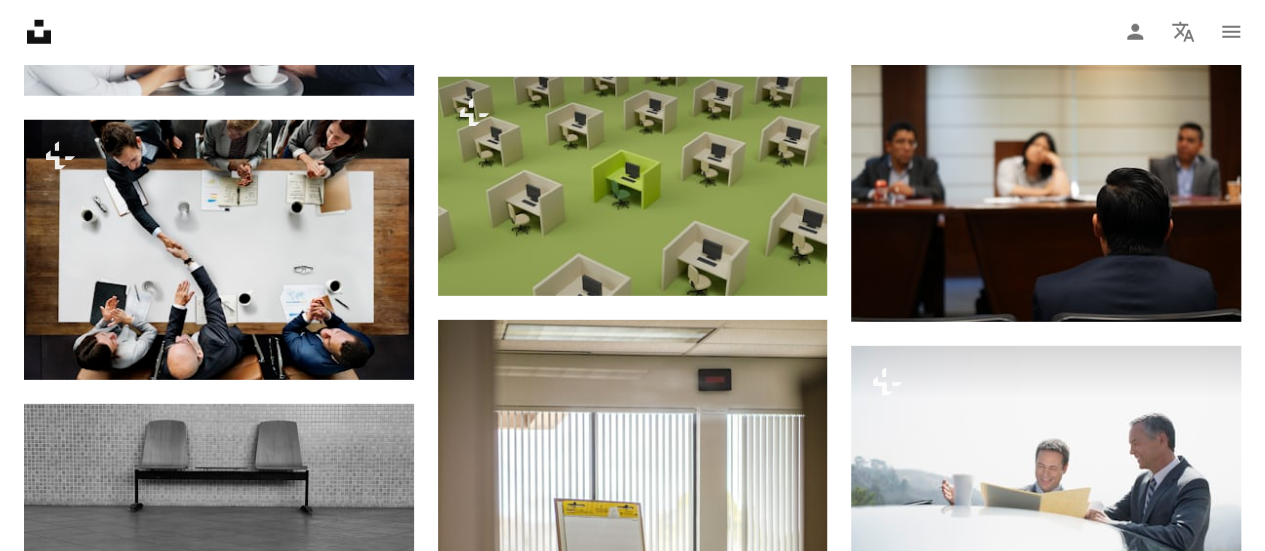 scroll, scrollTop: 14740, scrollLeft: 0, axis: vertical 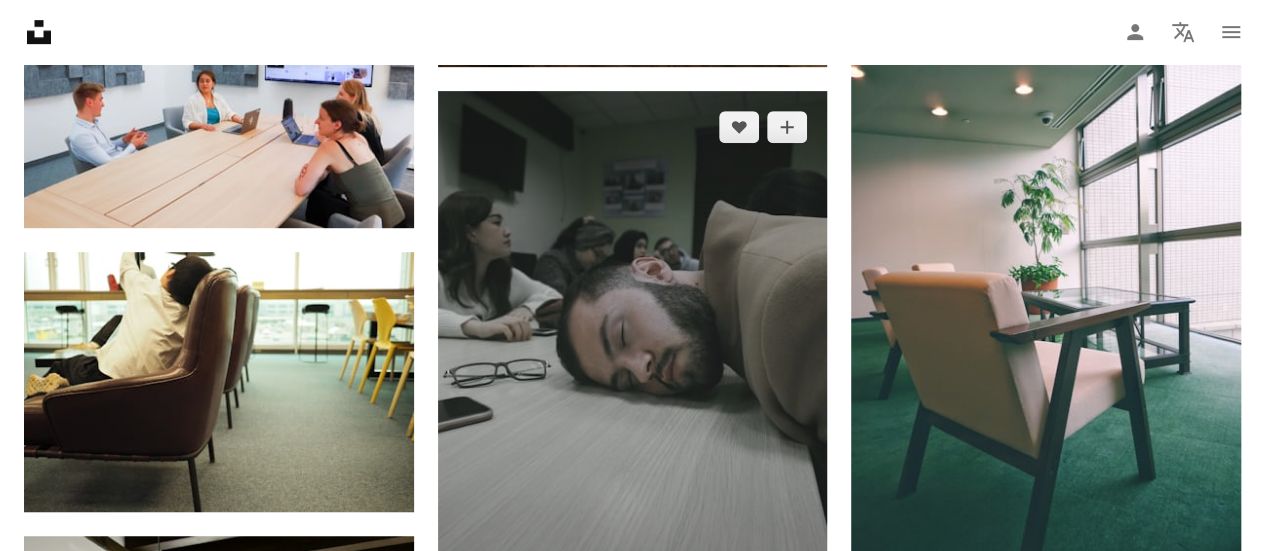 click at bounding box center (633, 350) 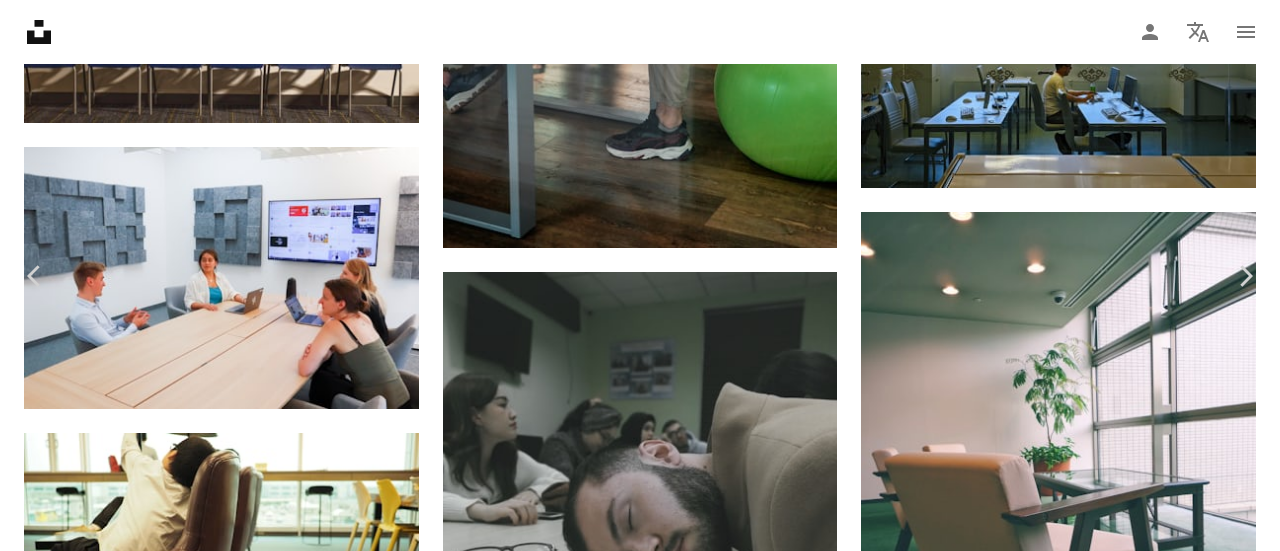 click on "無料ダウンロード" at bounding box center [1067, 3026] 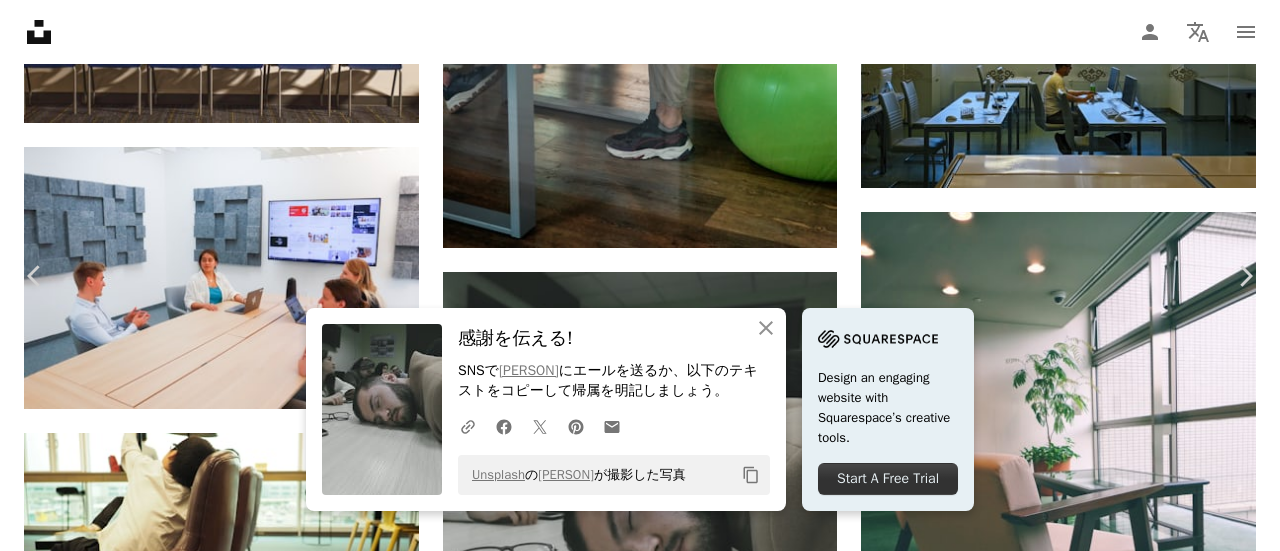 click on "Zoom in" at bounding box center (632, 3357) 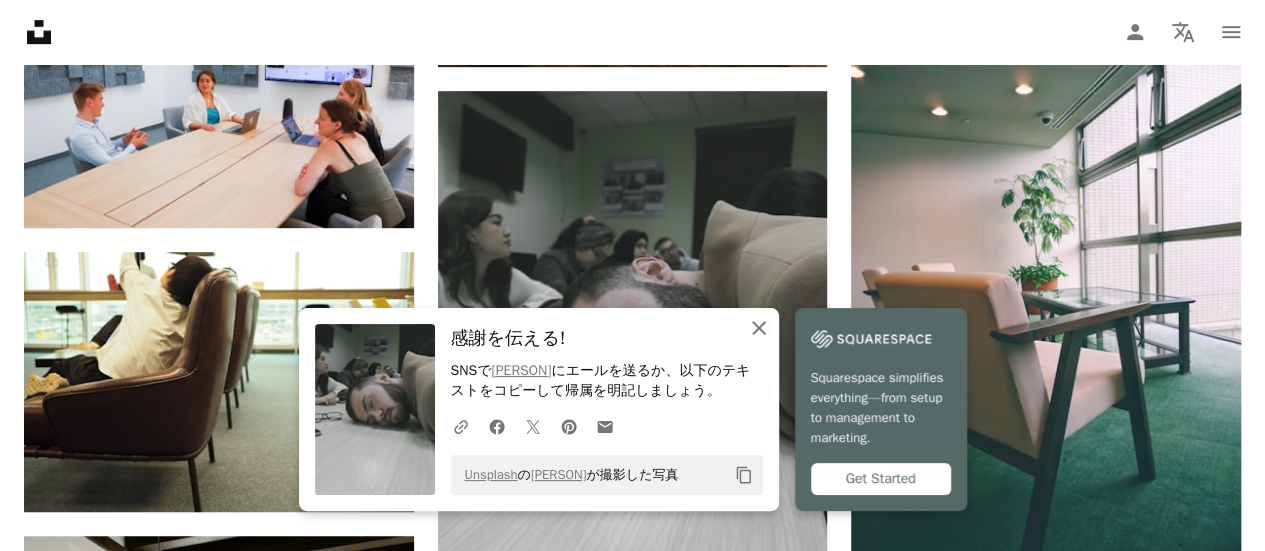 click on "An X shape" 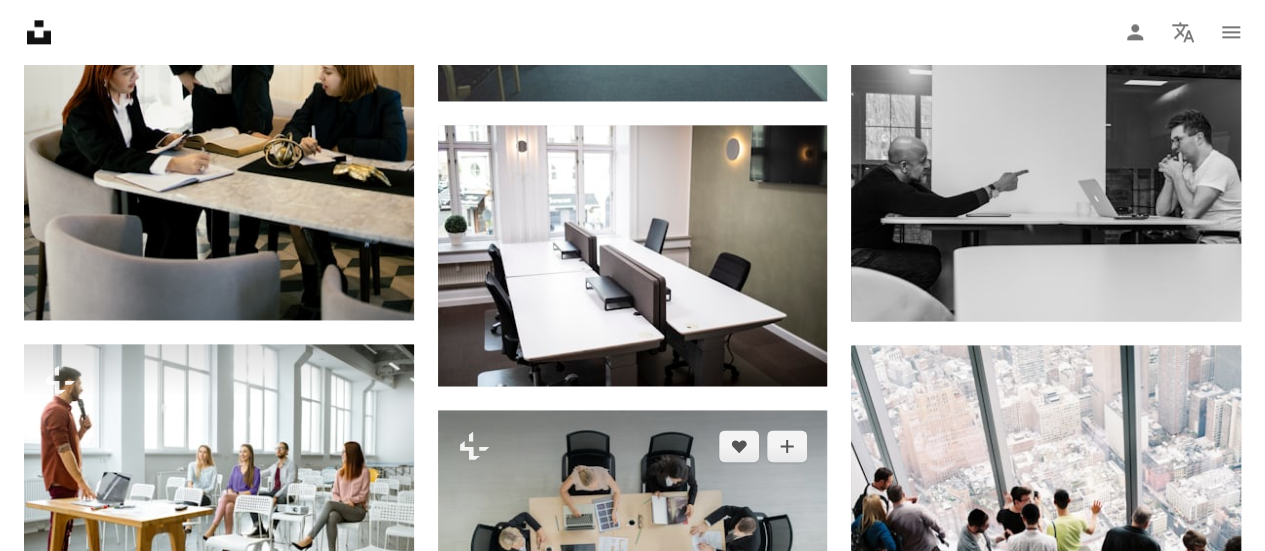 scroll, scrollTop: 16504, scrollLeft: 0, axis: vertical 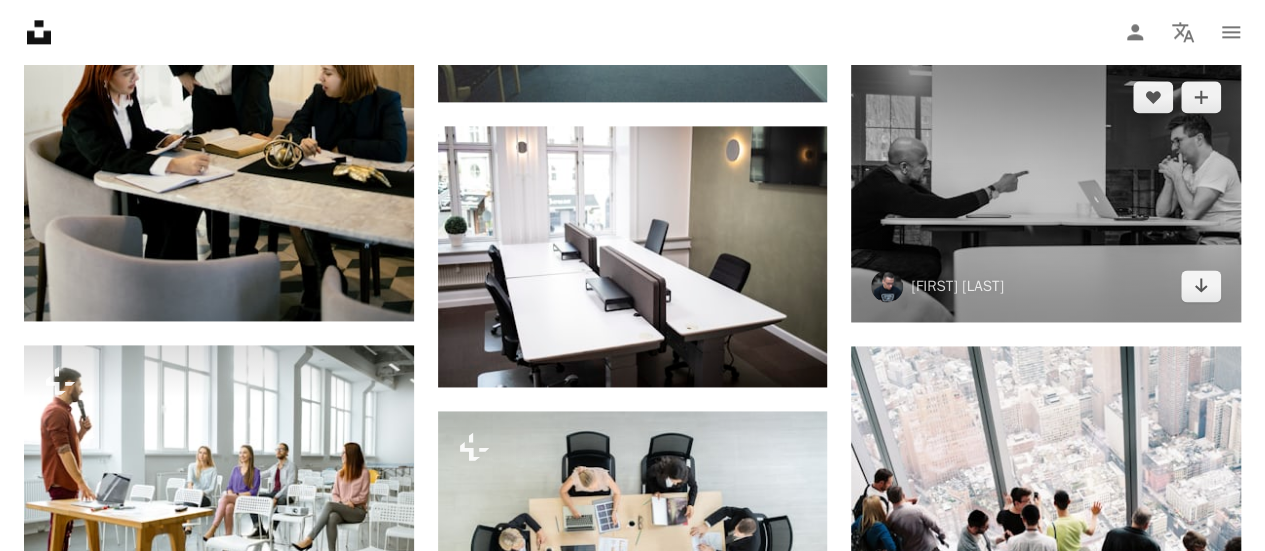 click at bounding box center (1046, 191) 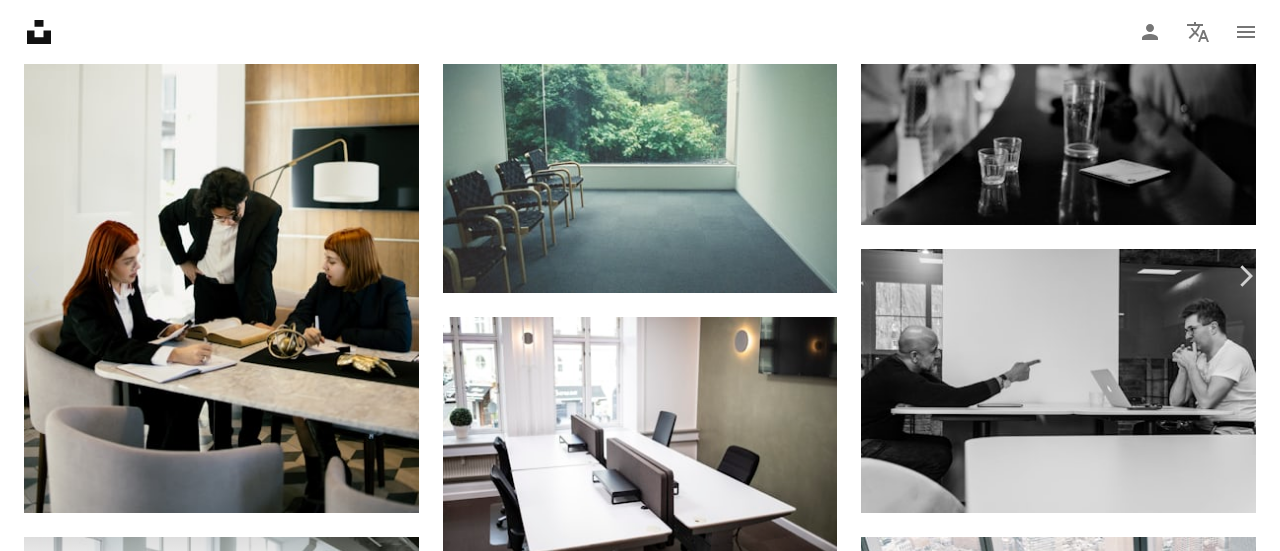 click on "無料ダウンロード" at bounding box center [1067, 4566] 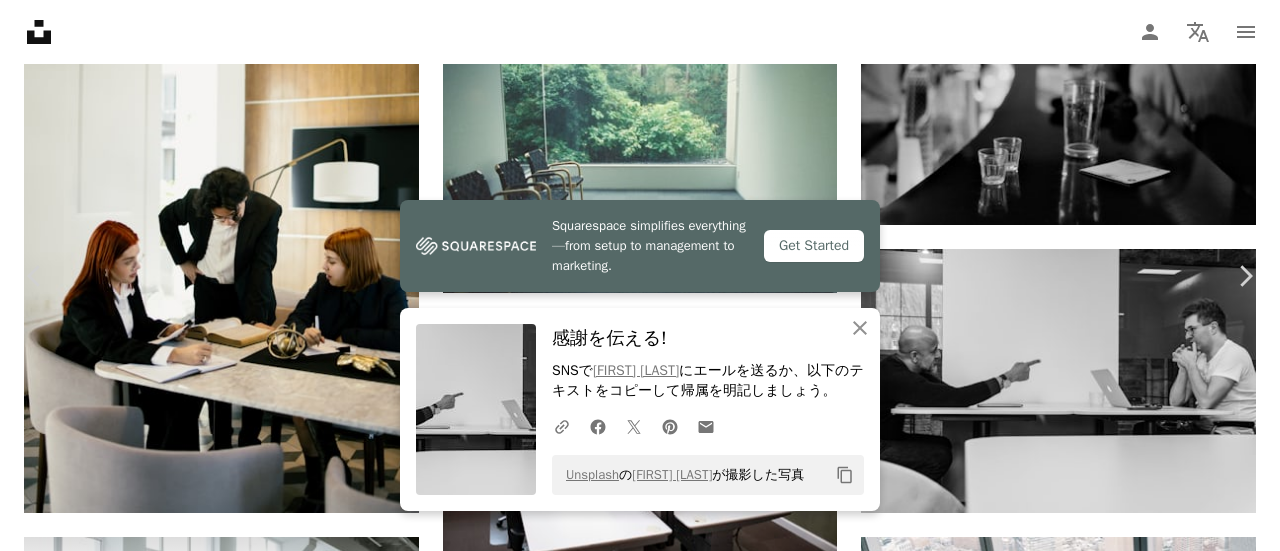 click on "An X shape" at bounding box center (20, 20) 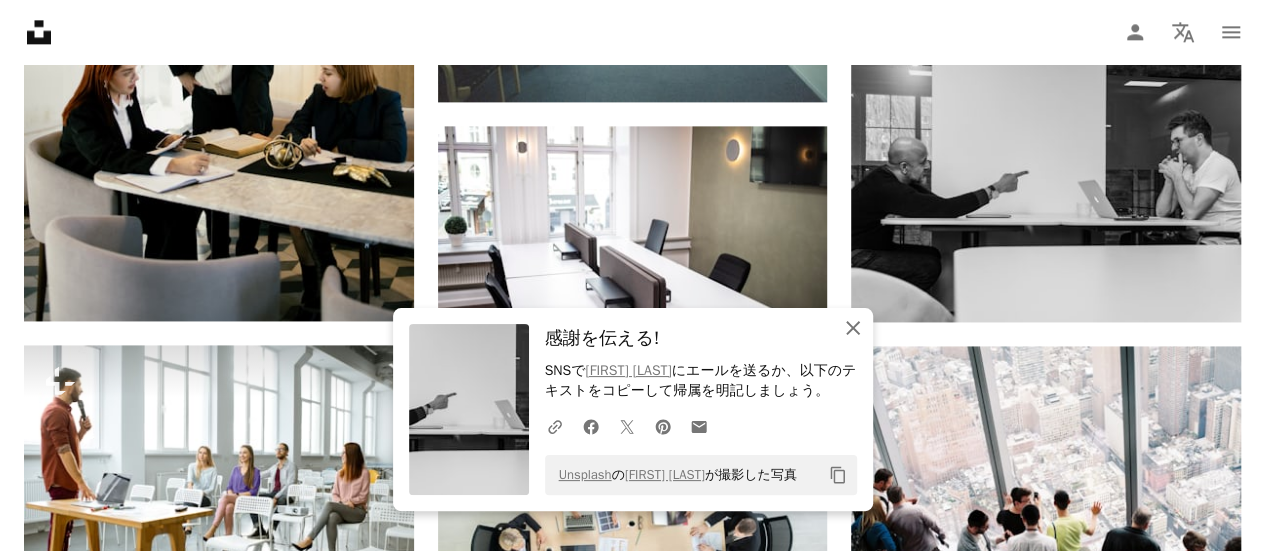 click 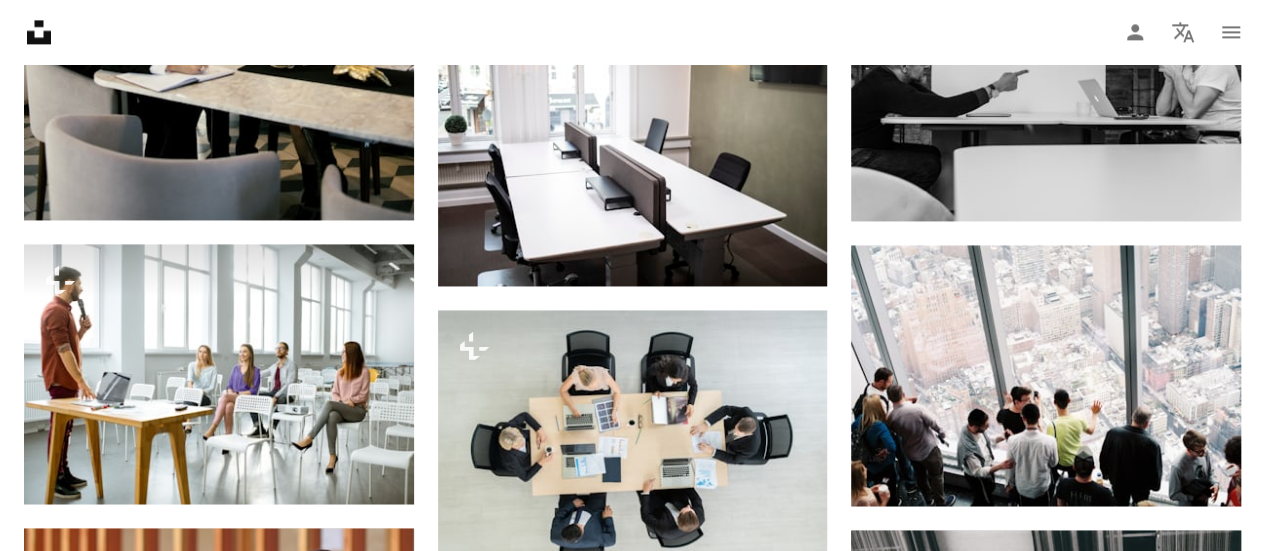 scroll, scrollTop: 16624, scrollLeft: 0, axis: vertical 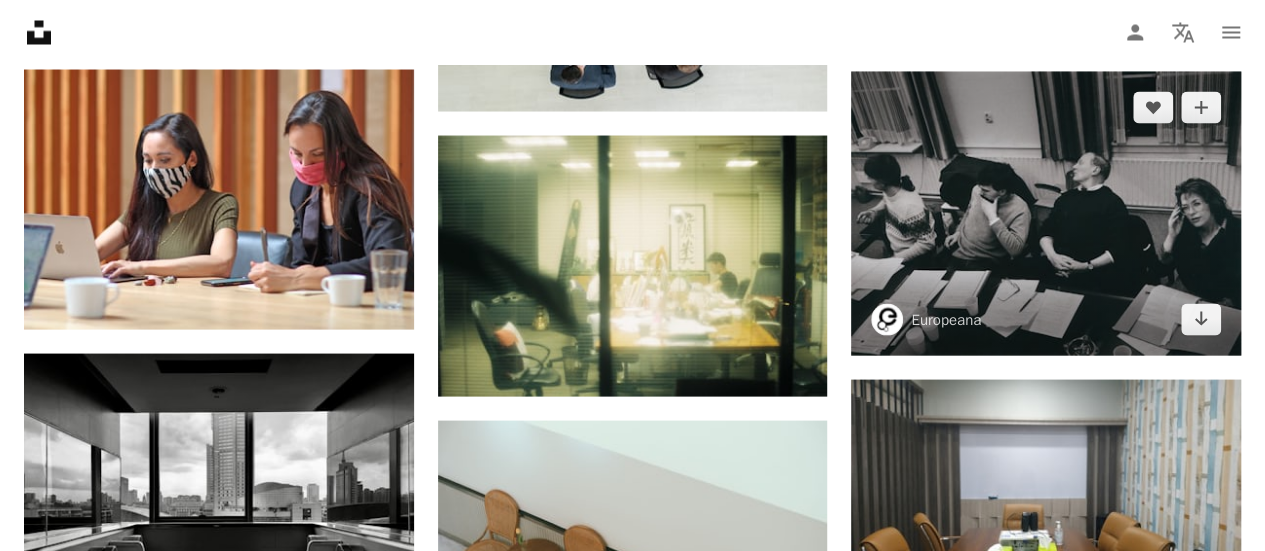 click at bounding box center (1046, 213) 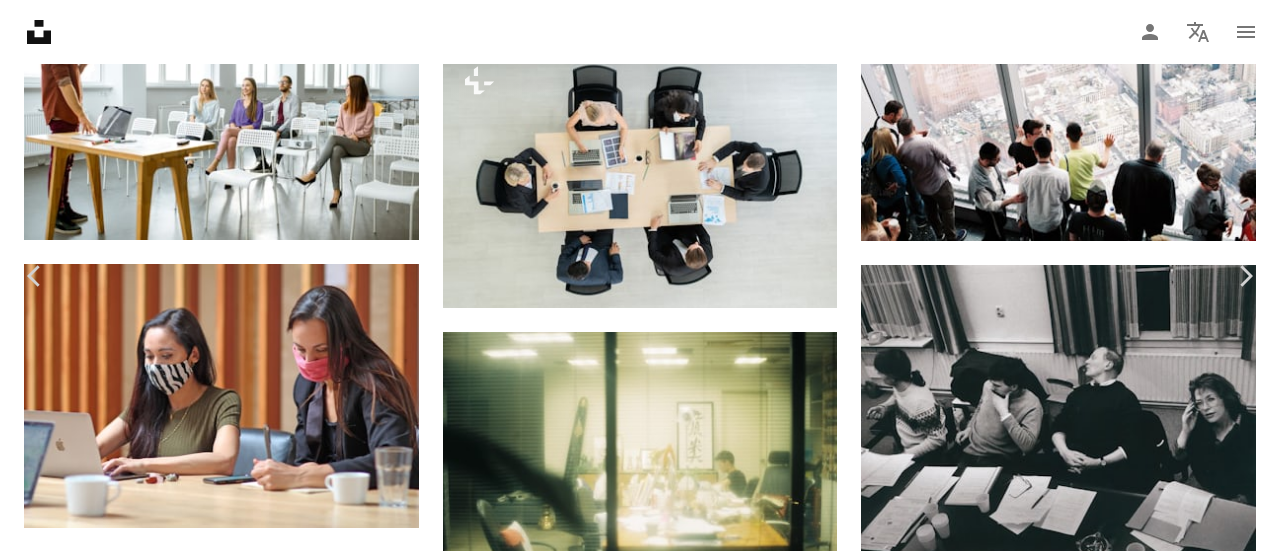 click on "無料ダウンロード" at bounding box center [1067, 4006] 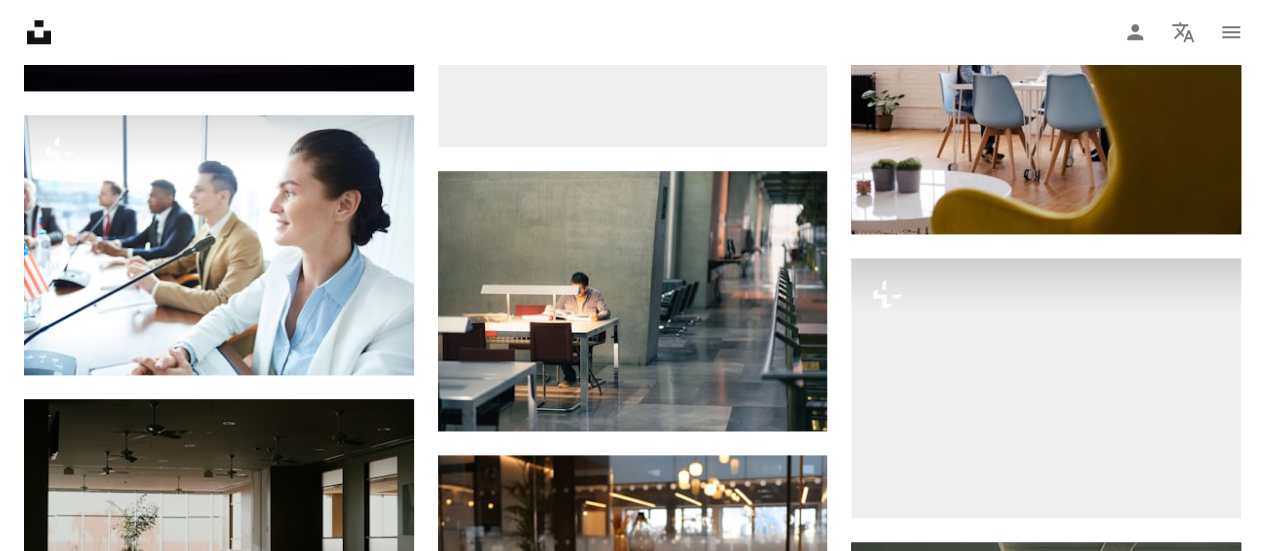 scroll, scrollTop: 20064, scrollLeft: 0, axis: vertical 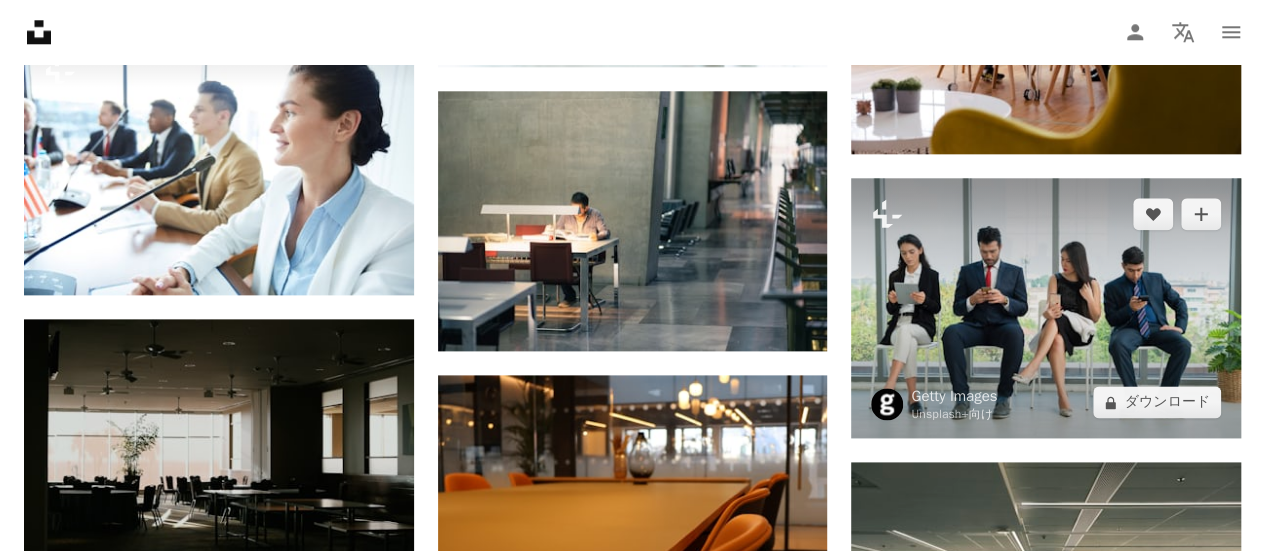 click at bounding box center [1046, 308] 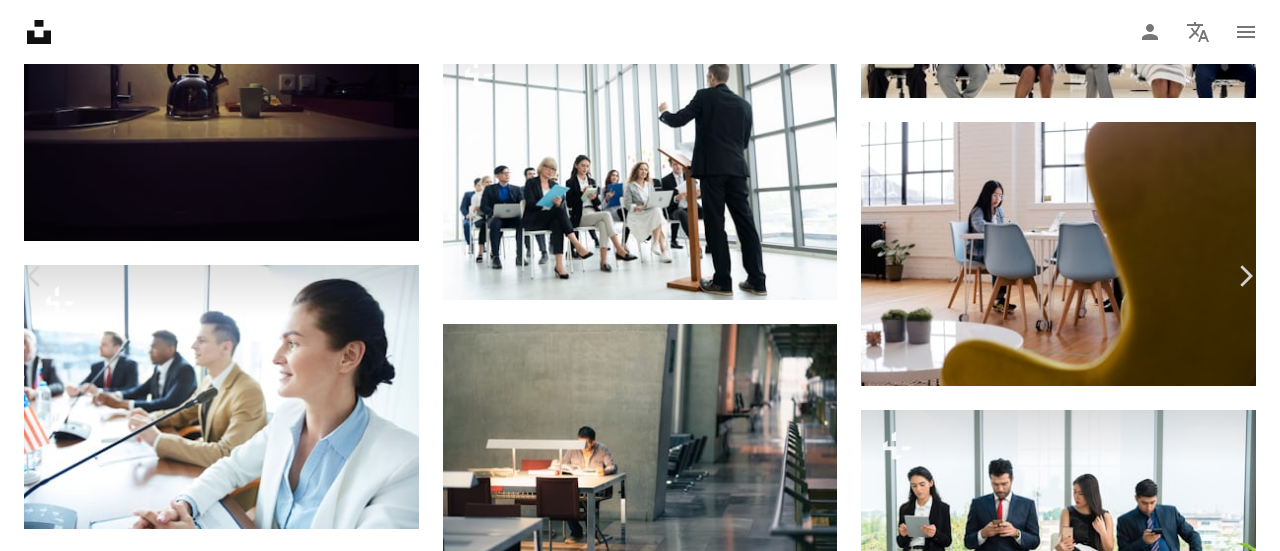 click on "An X shape" at bounding box center (20, 20) 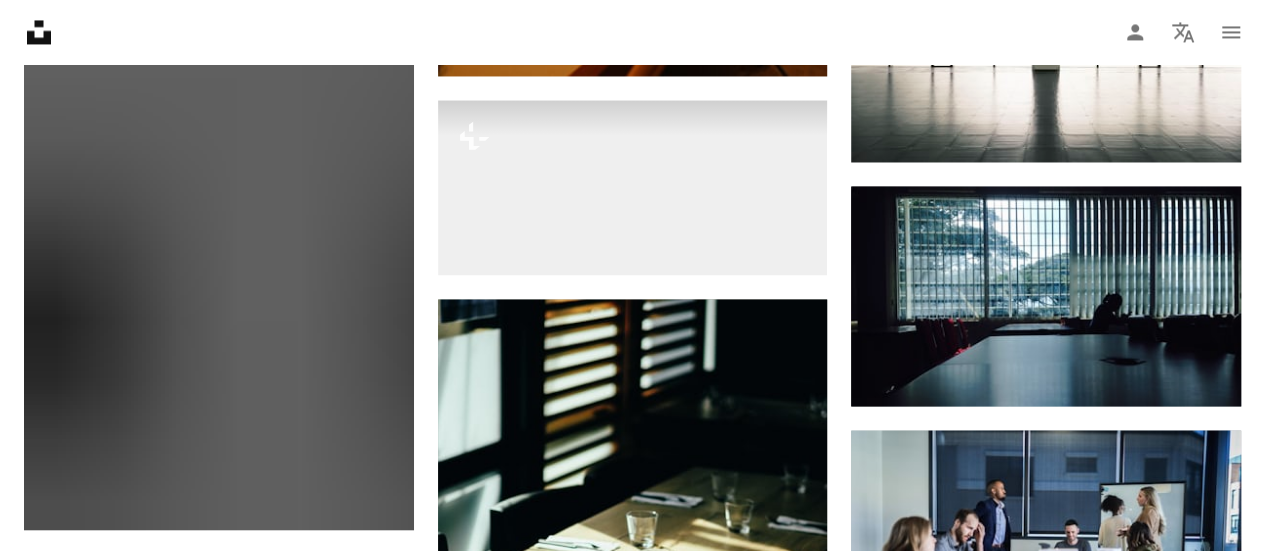 scroll, scrollTop: 20664, scrollLeft: 0, axis: vertical 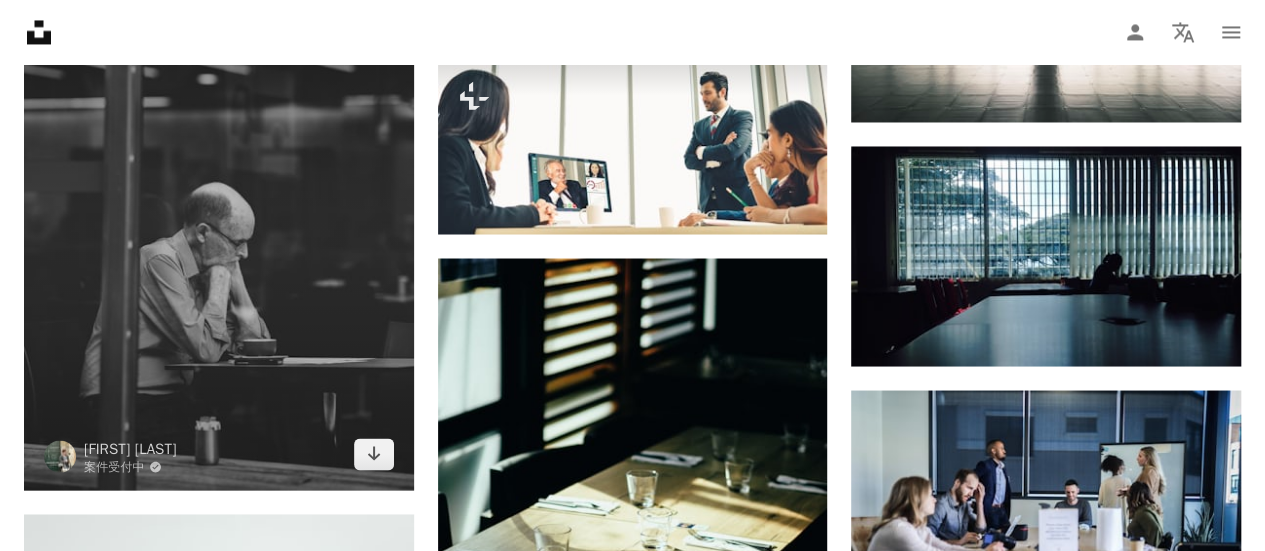 click at bounding box center [219, 246] 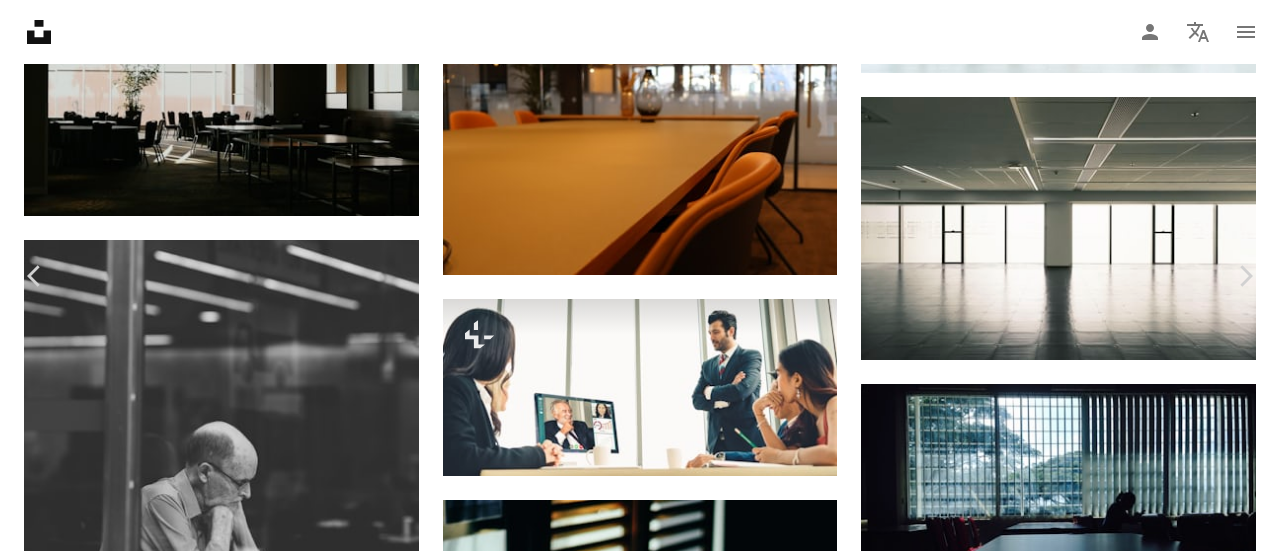 click on "無料ダウンロード" at bounding box center (1067, 4928) 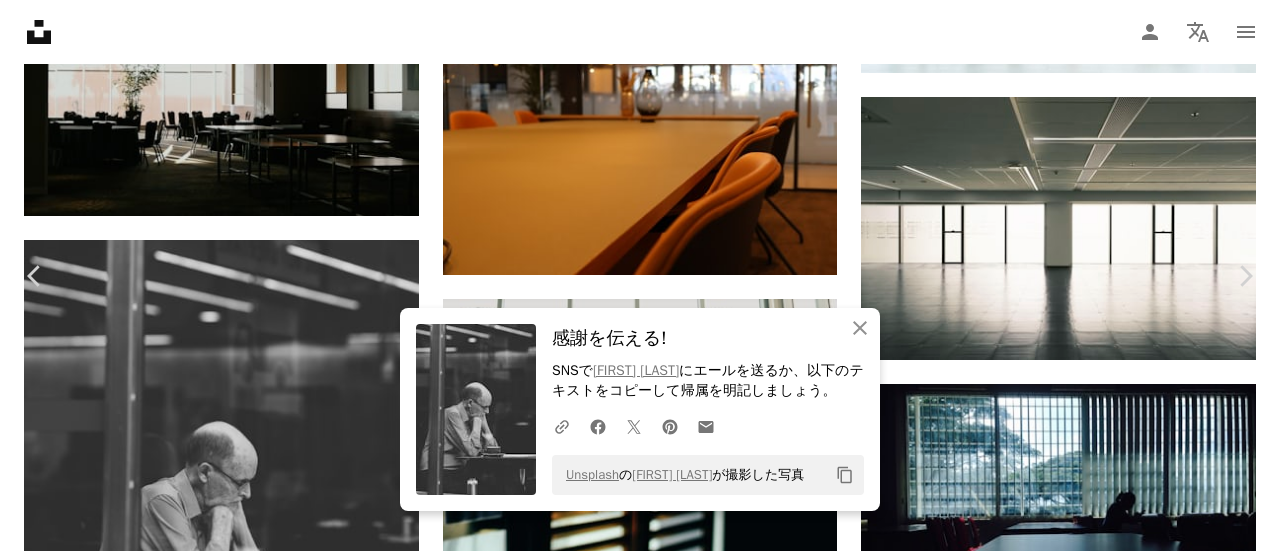 click on "An X shape" at bounding box center [20, 20] 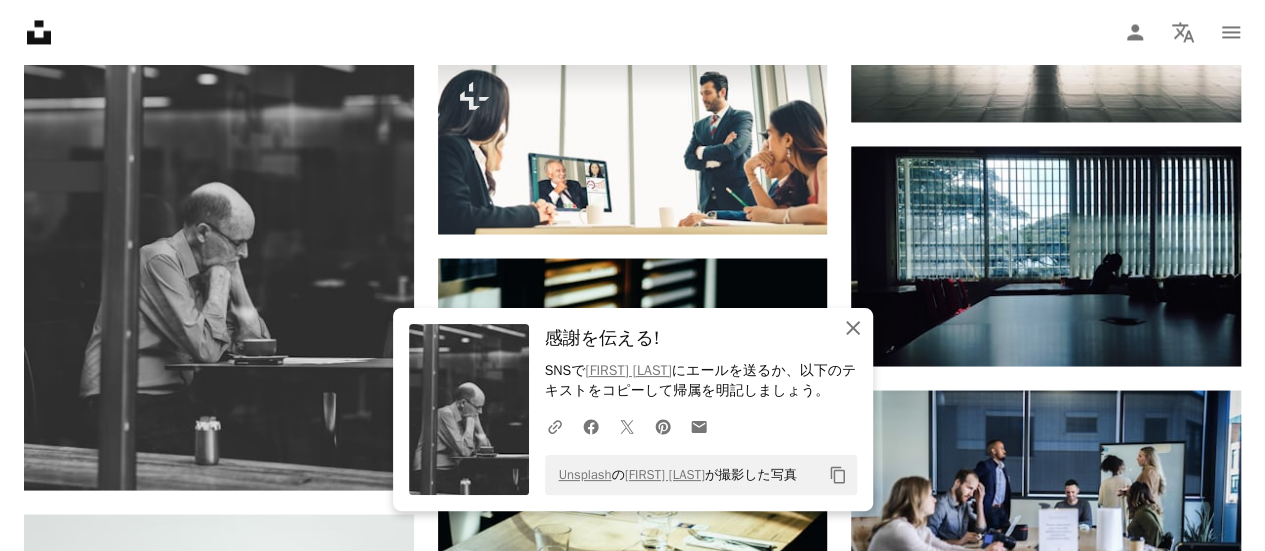 click on "An X shape 閉じる" at bounding box center (853, 328) 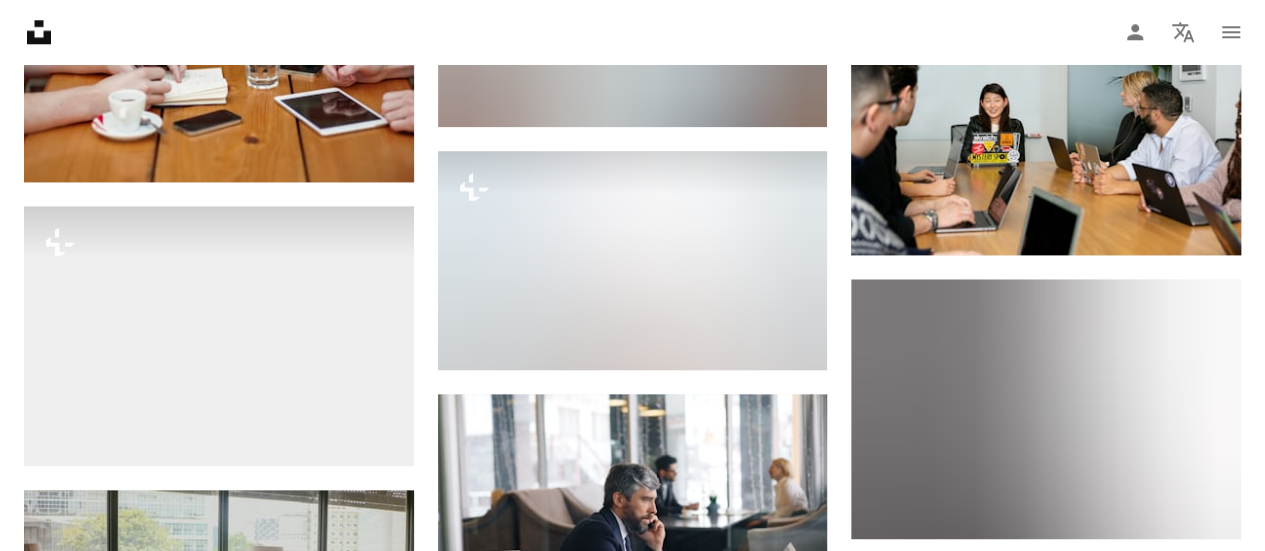 scroll, scrollTop: 23904, scrollLeft: 0, axis: vertical 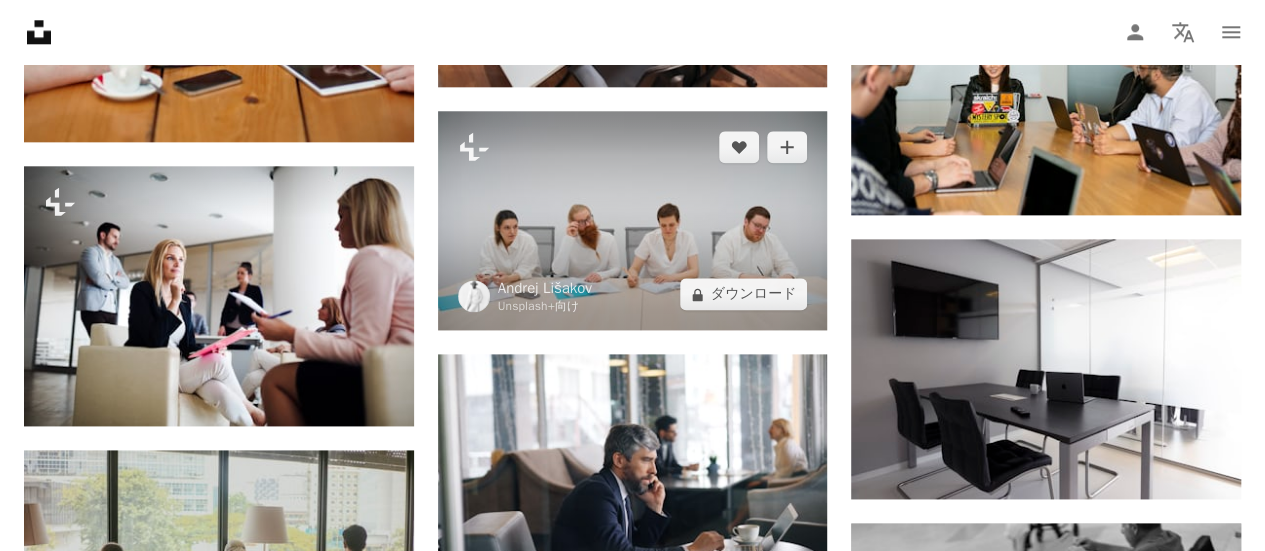 click at bounding box center (633, 220) 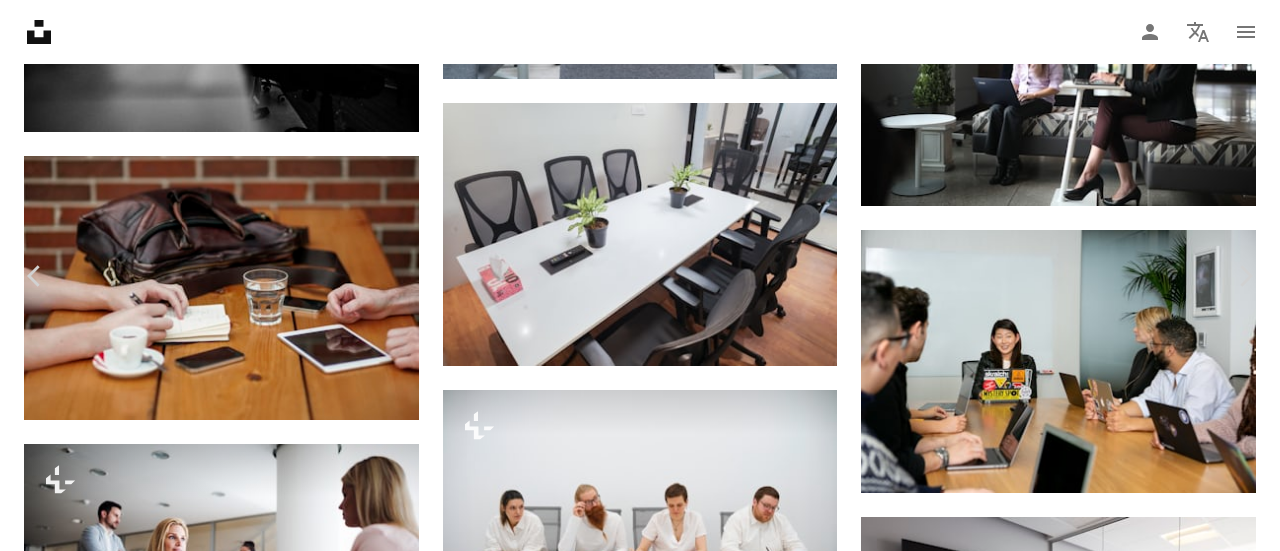 click on "A lock ダウンロード" at bounding box center [1106, 3661] 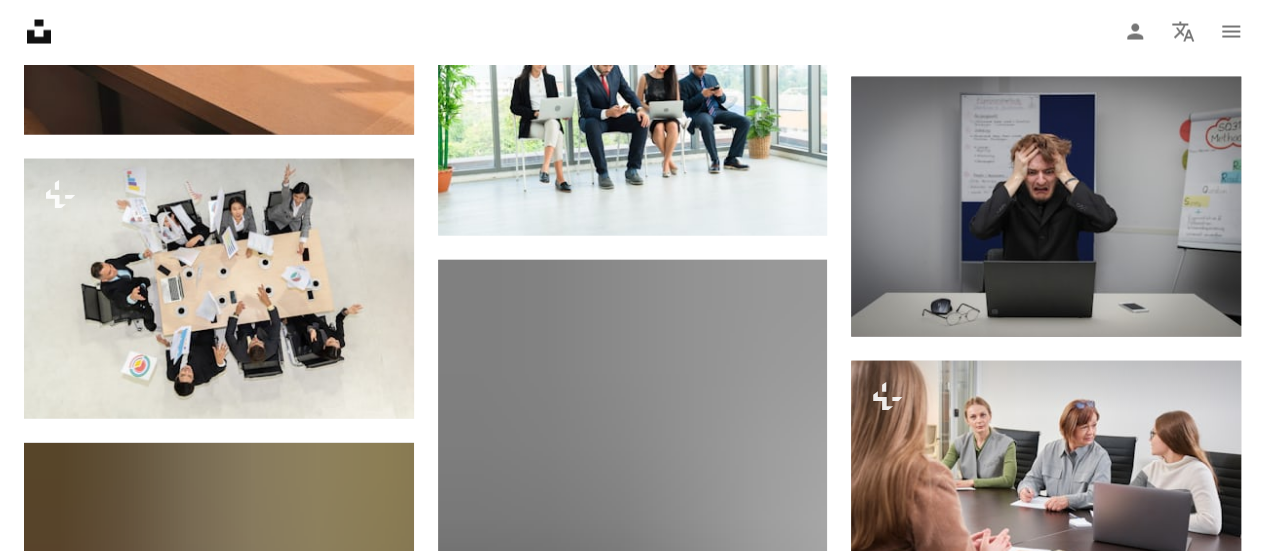 scroll, scrollTop: 36144, scrollLeft: 0, axis: vertical 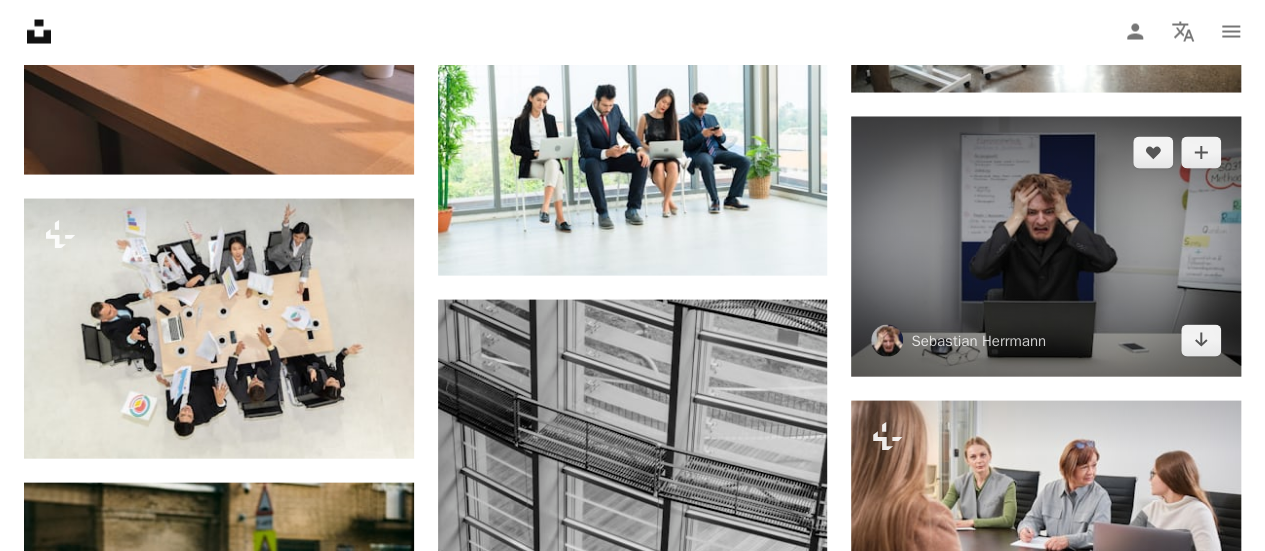 click at bounding box center [1046, 247] 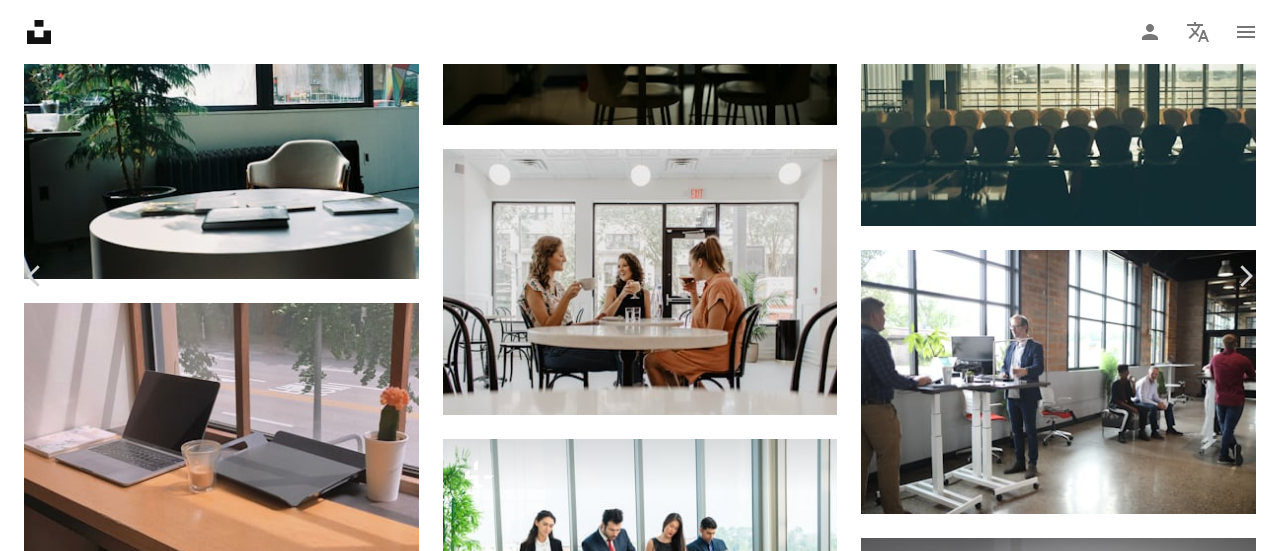 click on "無料ダウンロード" at bounding box center [1067, 4810] 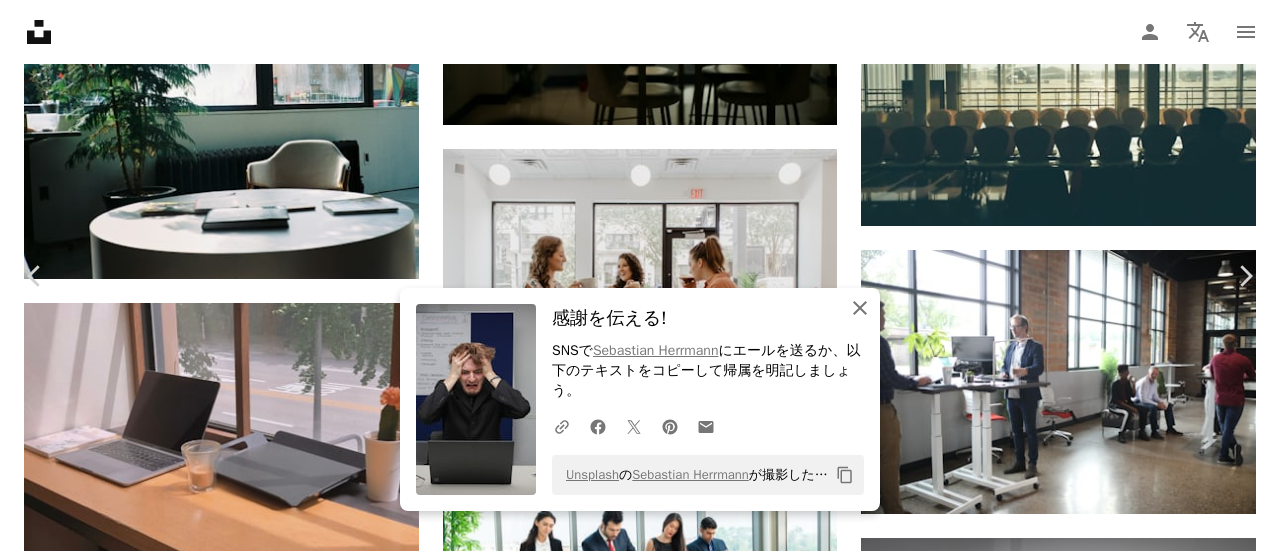 click on "An X shape" 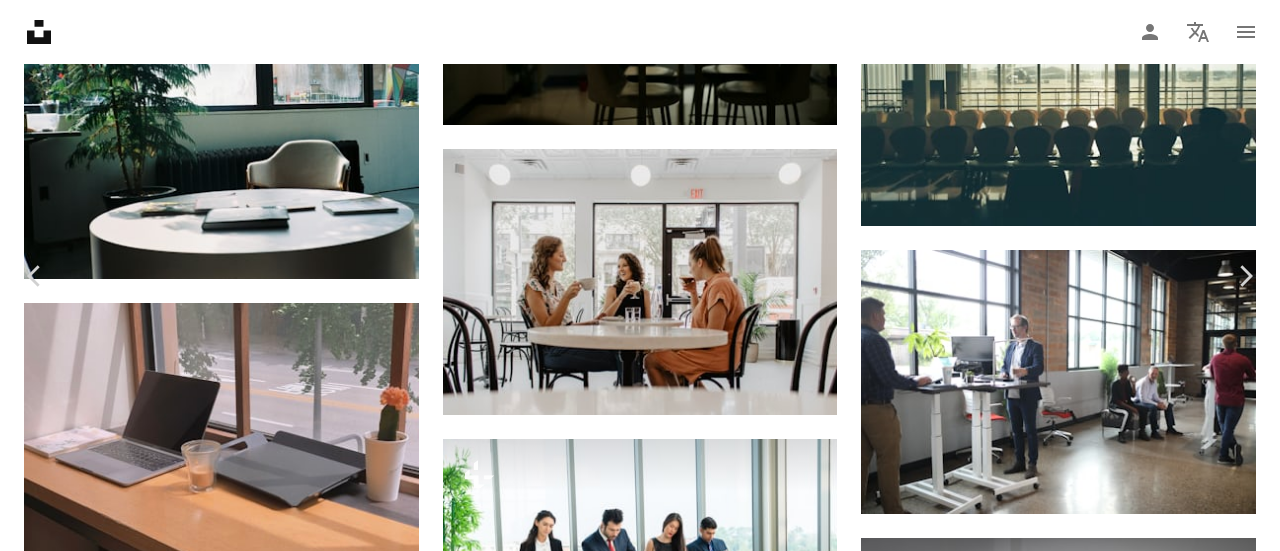 click on "An X shape" at bounding box center [20, 20] 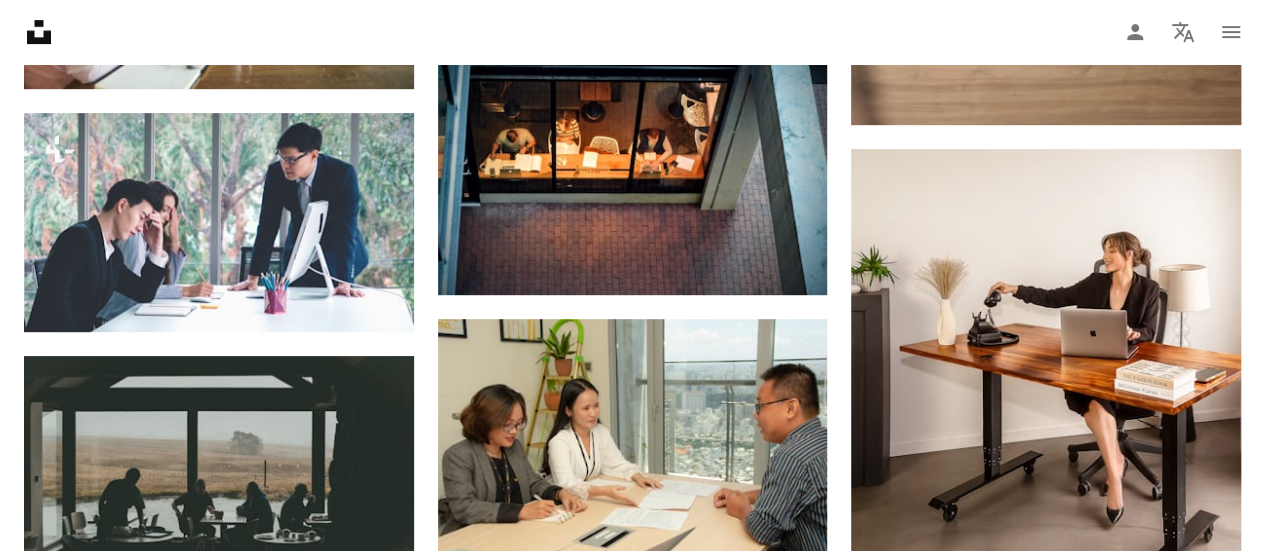 scroll, scrollTop: 38384, scrollLeft: 0, axis: vertical 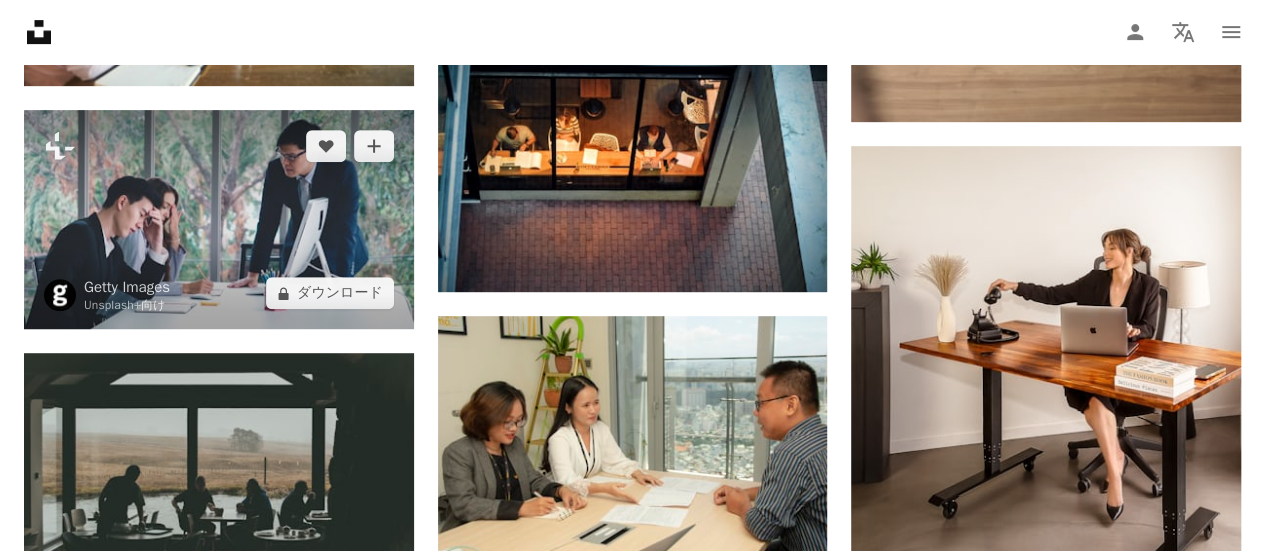 click at bounding box center (219, 219) 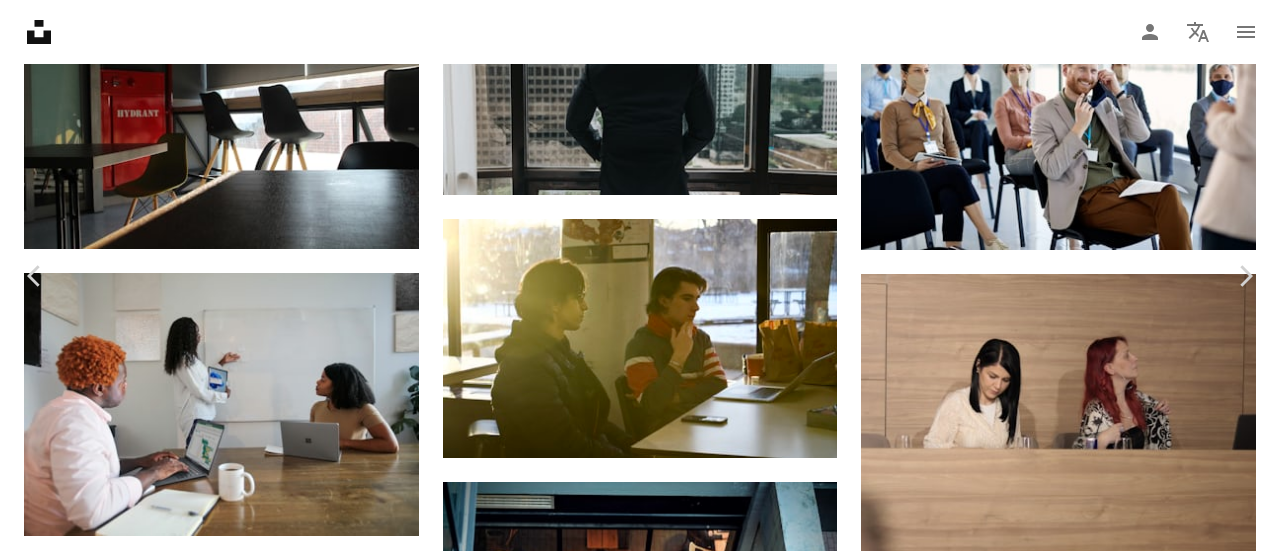 click on "An X shape" at bounding box center [20, 20] 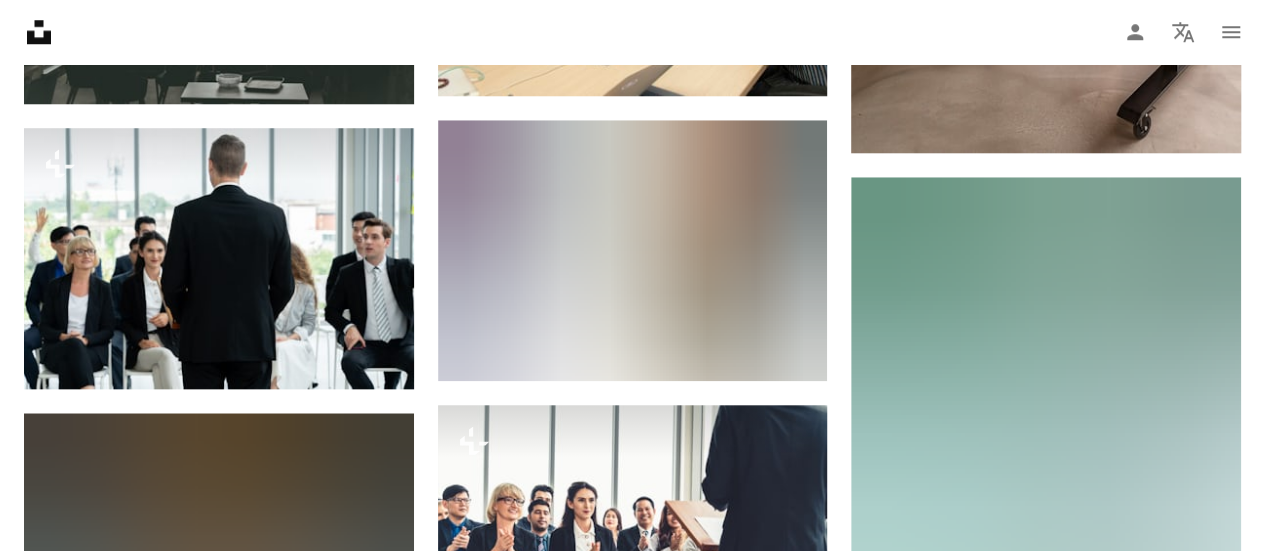 scroll, scrollTop: 38904, scrollLeft: 0, axis: vertical 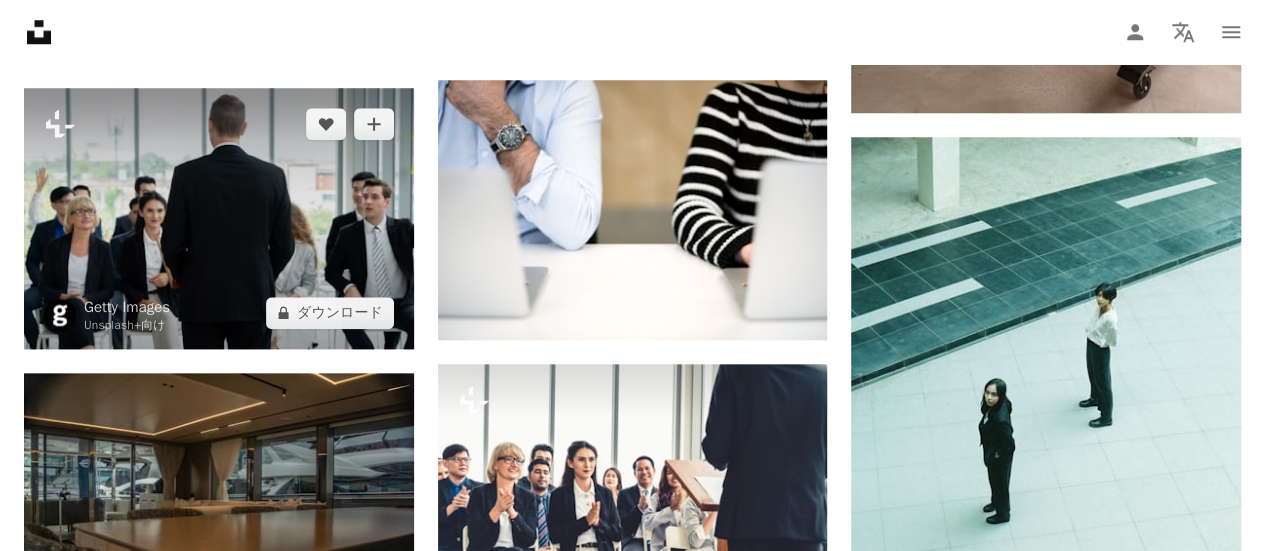 click at bounding box center [219, 218] 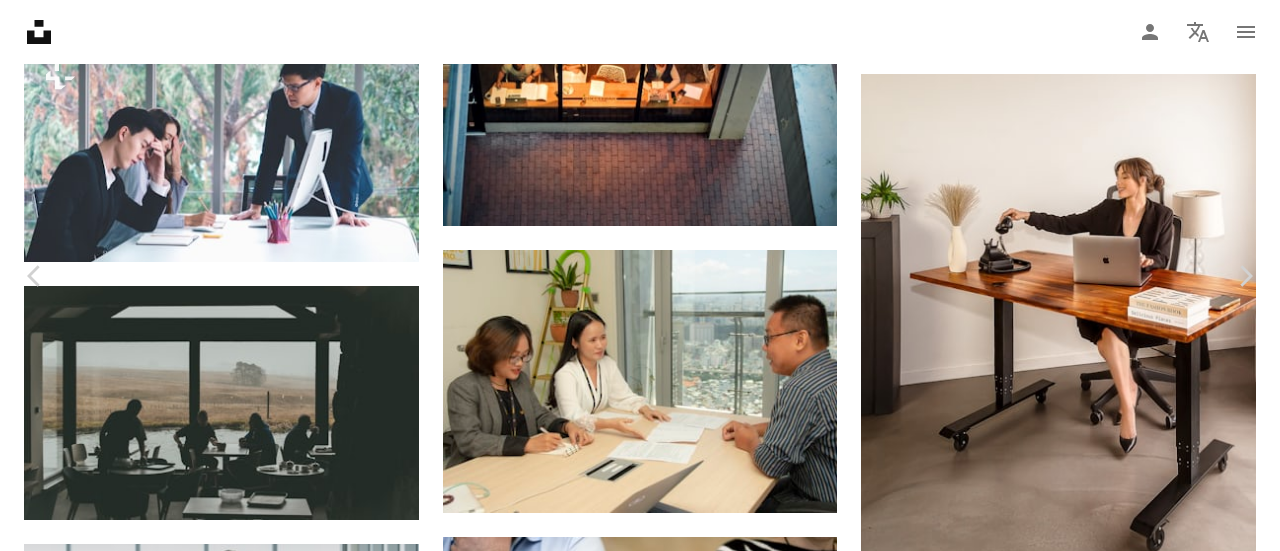 click on "An X shape" at bounding box center [20, 20] 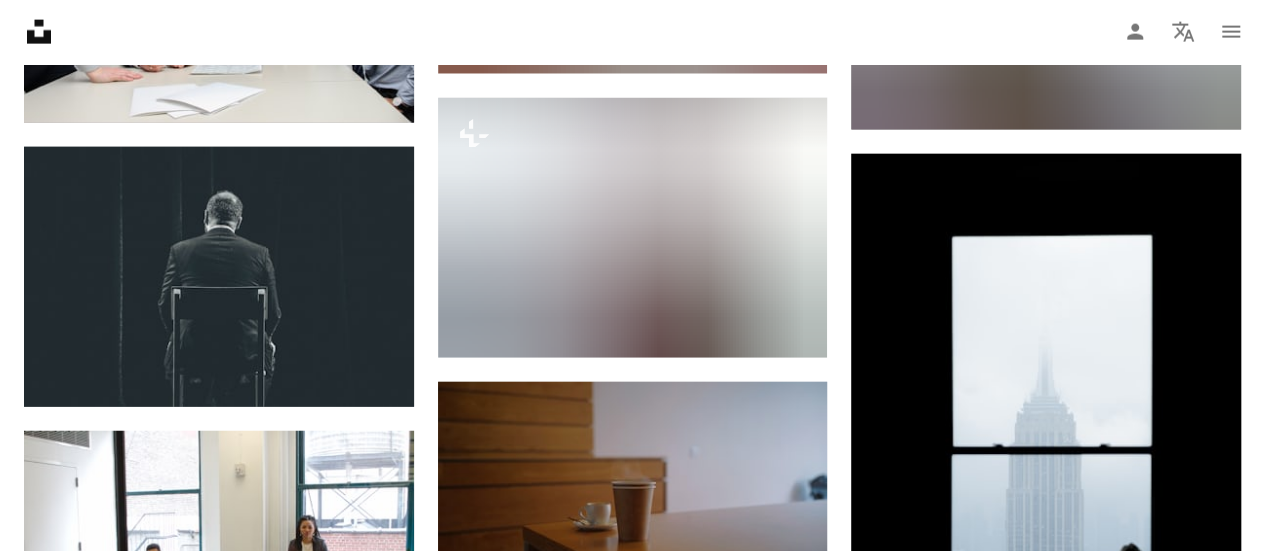 scroll, scrollTop: 40304, scrollLeft: 0, axis: vertical 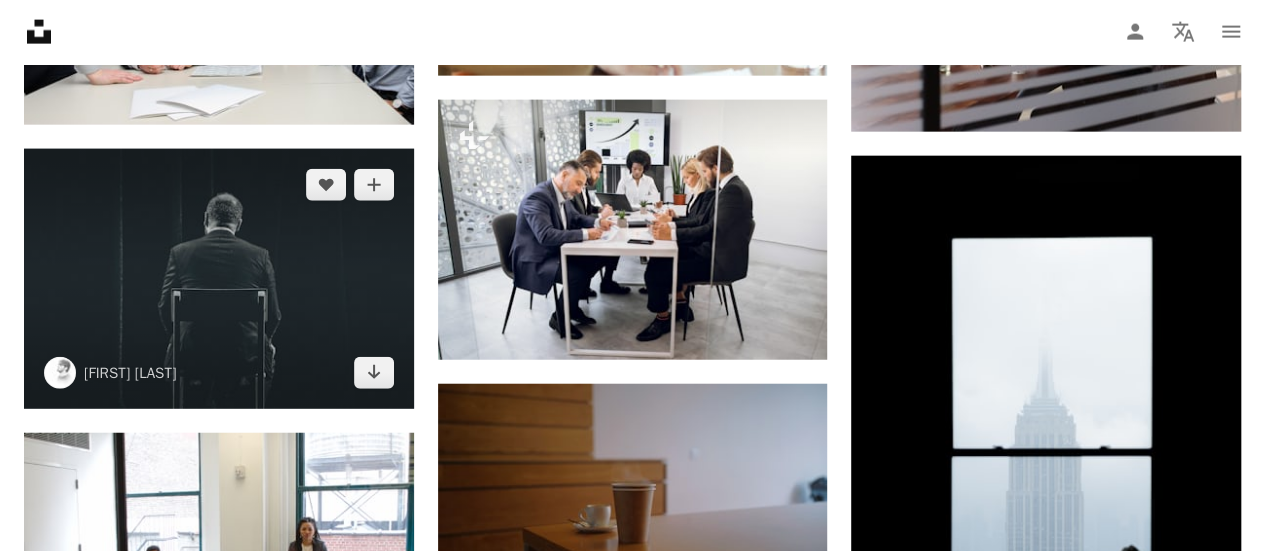 click at bounding box center (219, 279) 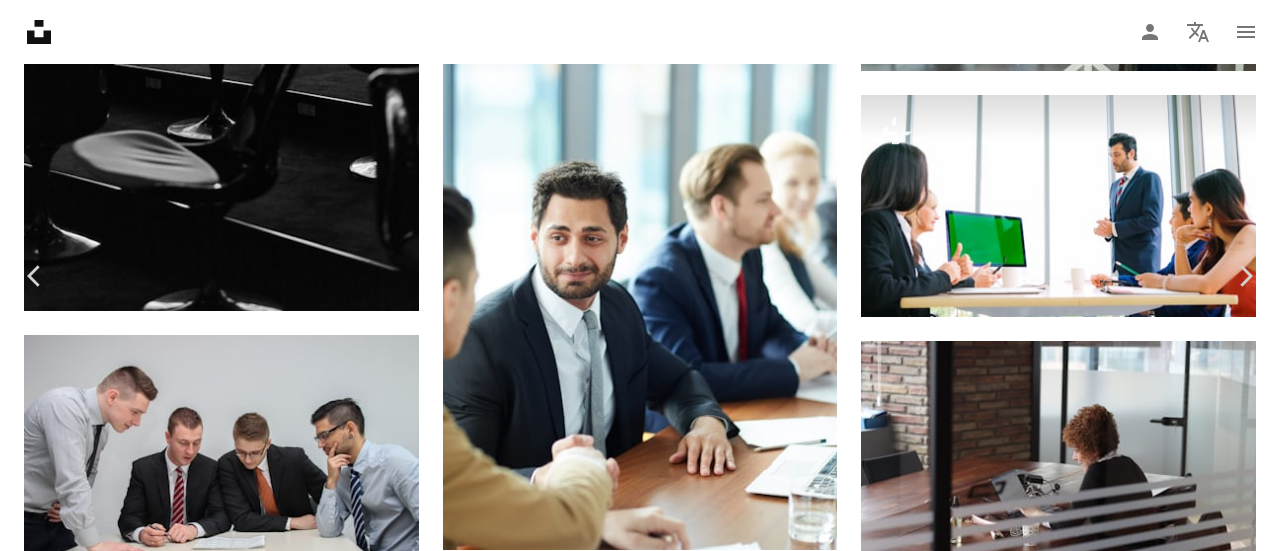 click on "無料ダウンロード" at bounding box center (1067, 3566) 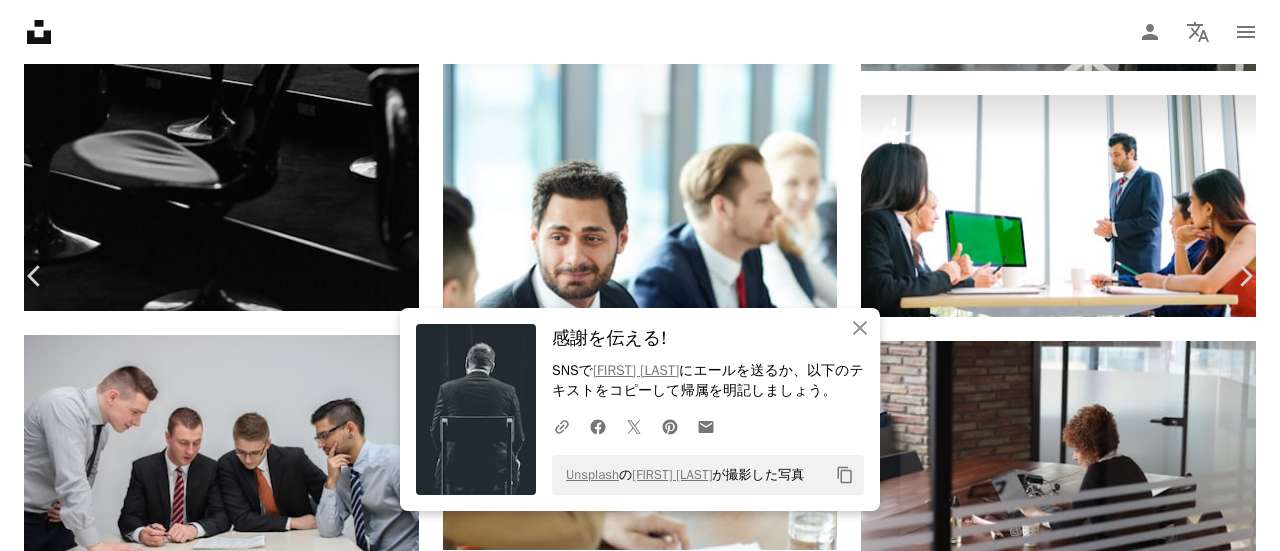 click on "An X shape" at bounding box center [20, 20] 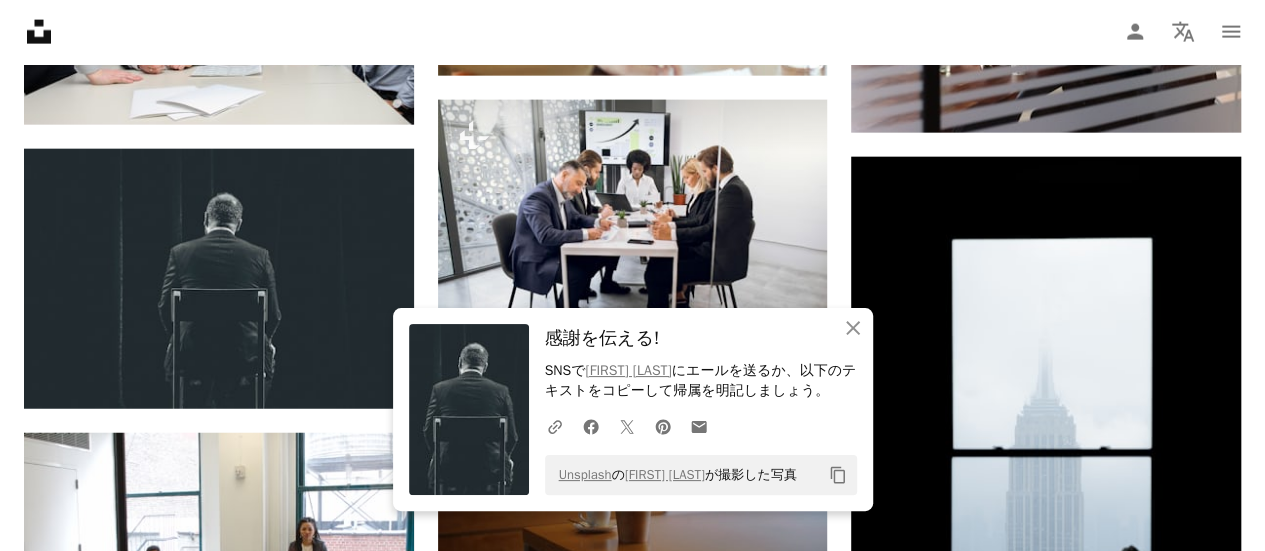 scroll, scrollTop: 39822, scrollLeft: 0, axis: vertical 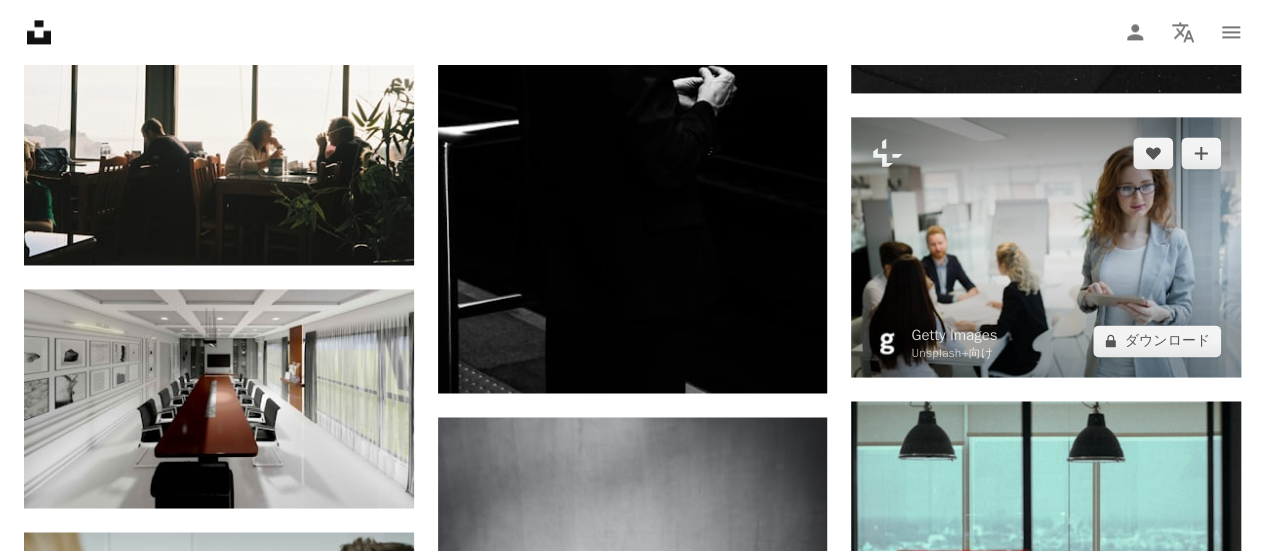 click at bounding box center [1046, 247] 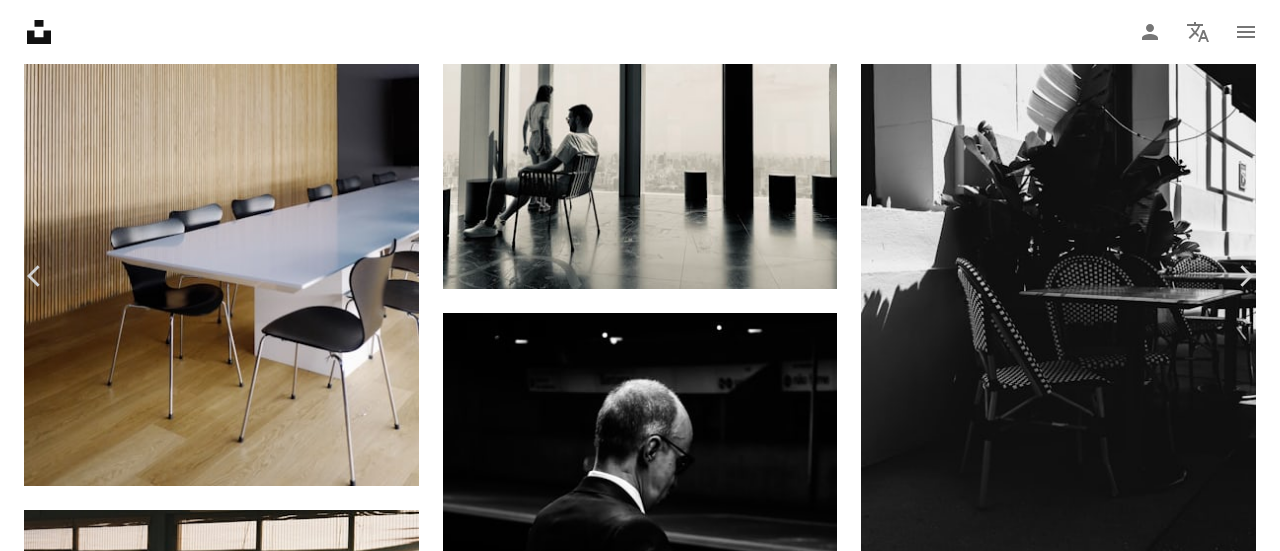 click on "An X shape" at bounding box center (20, 20) 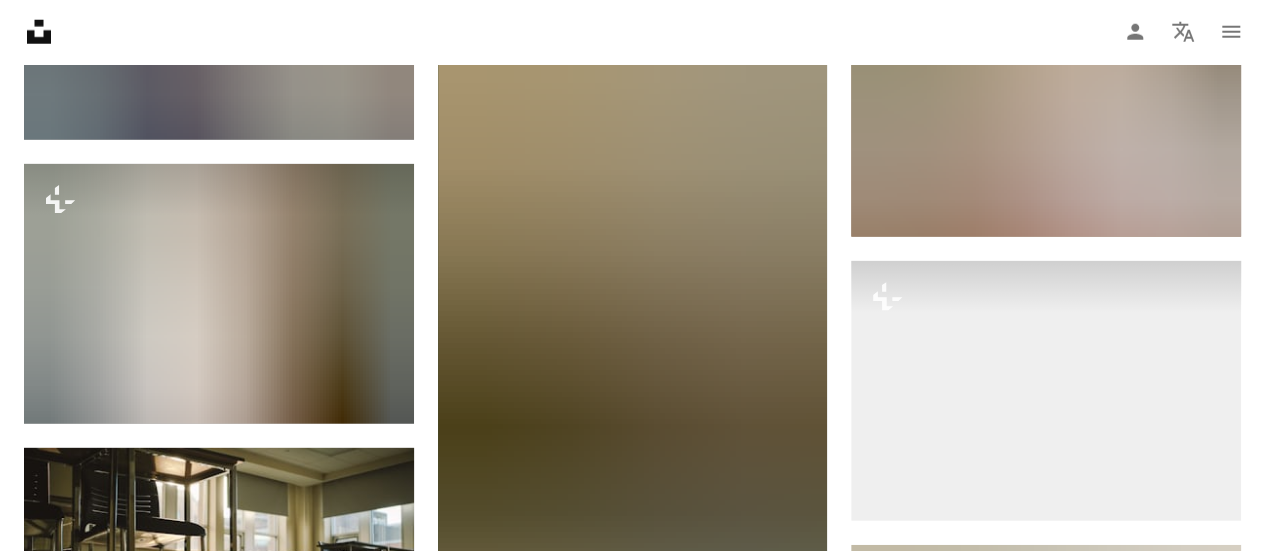 scroll, scrollTop: 44504, scrollLeft: 0, axis: vertical 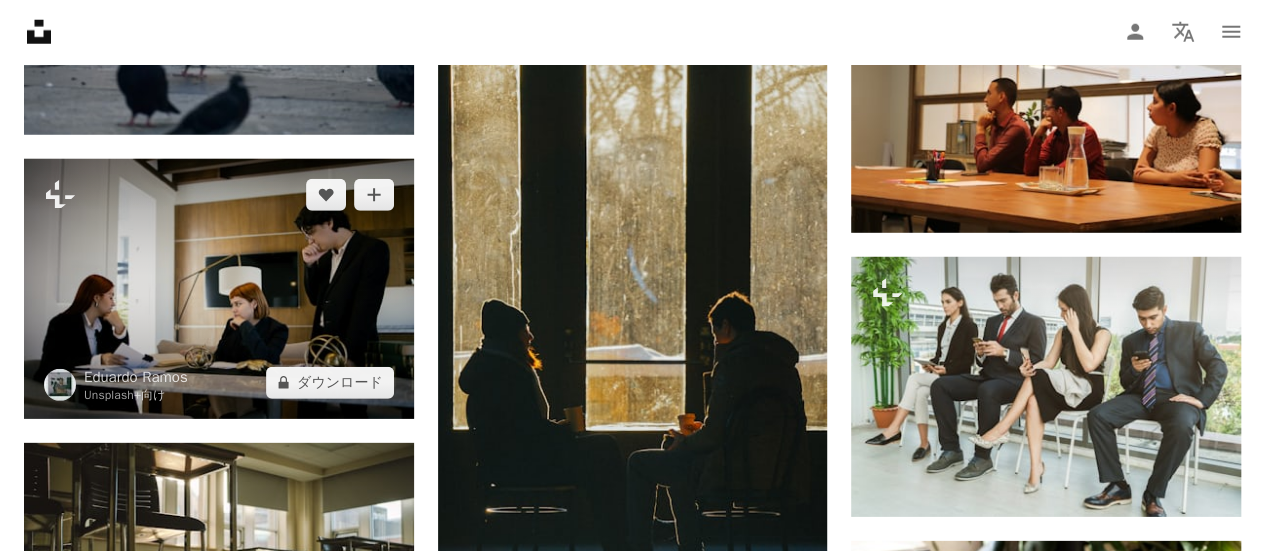 click at bounding box center [219, 289] 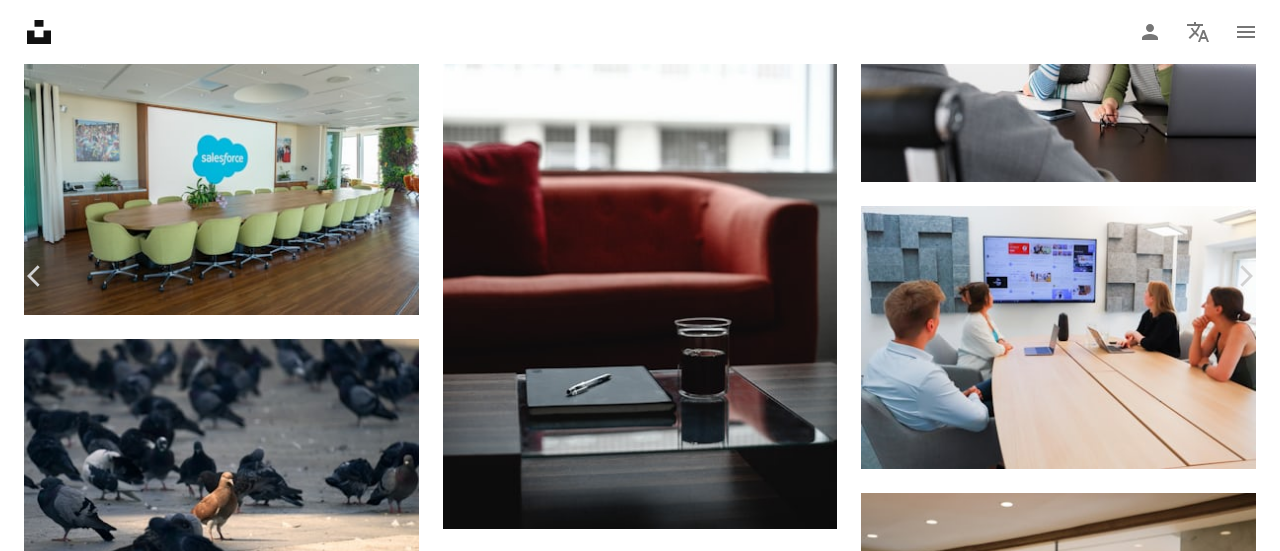 click on "An X shape" at bounding box center [20, 20] 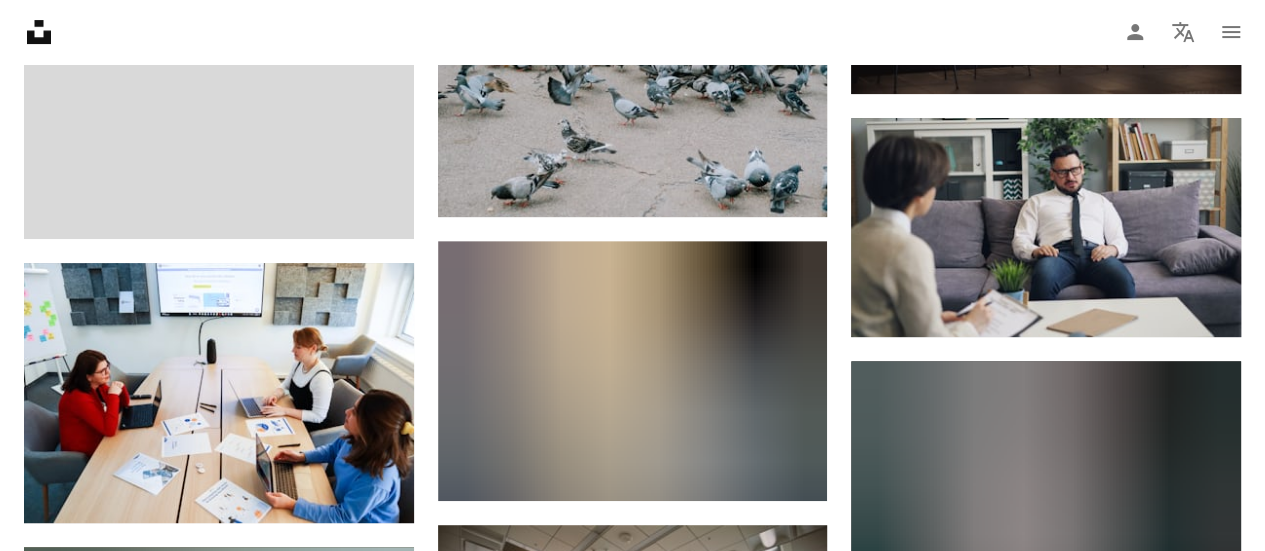 scroll, scrollTop: 45824, scrollLeft: 0, axis: vertical 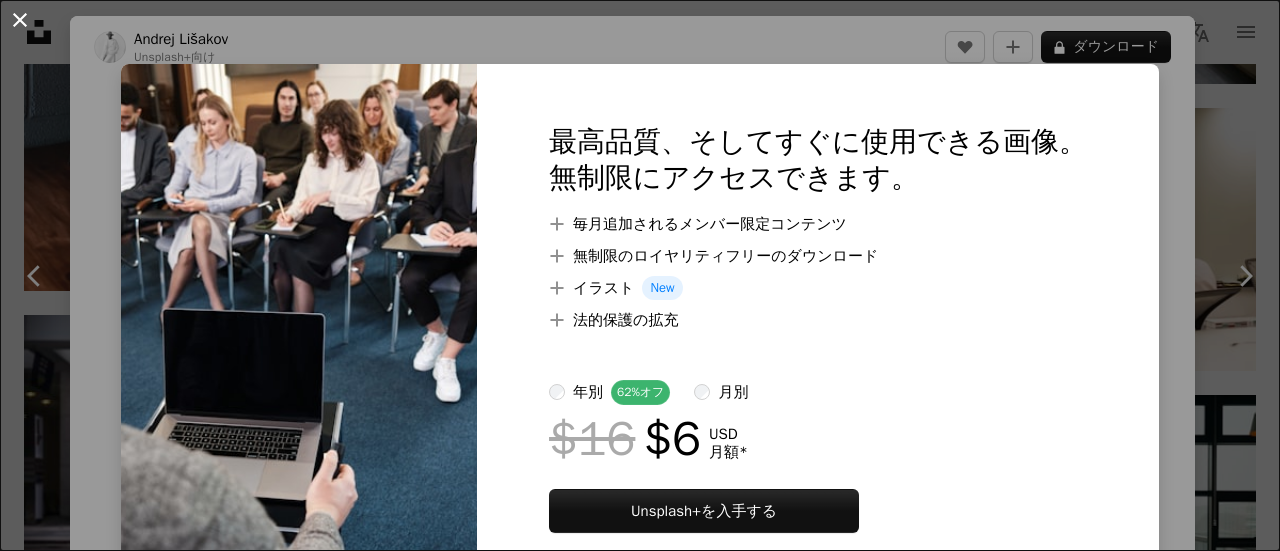 click on "An X shape" at bounding box center (20, 20) 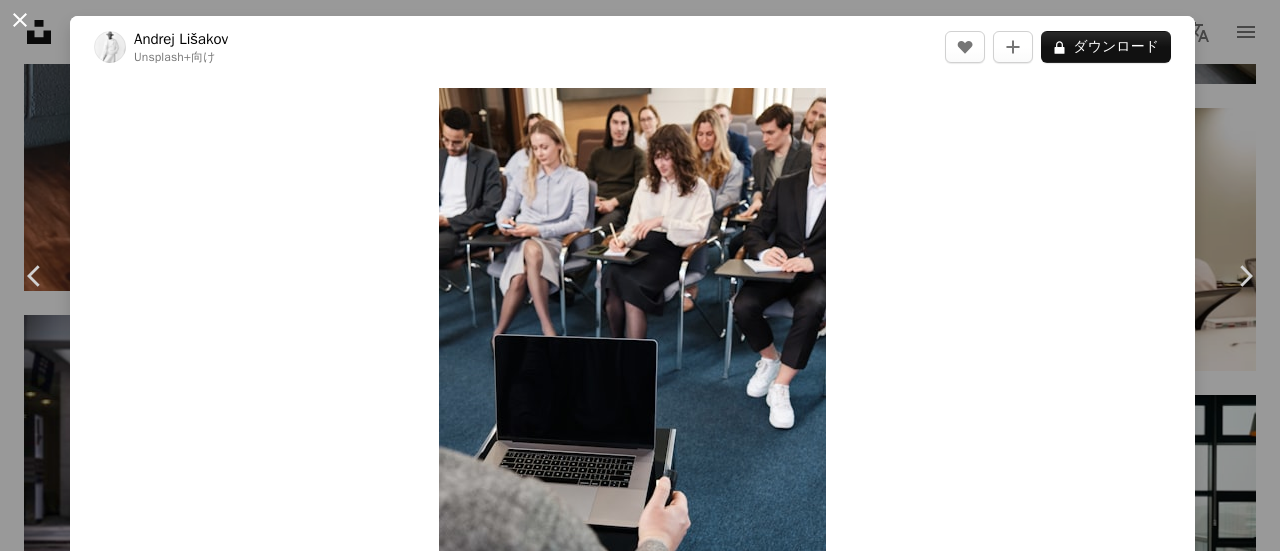 click on "An X shape" at bounding box center (20, 20) 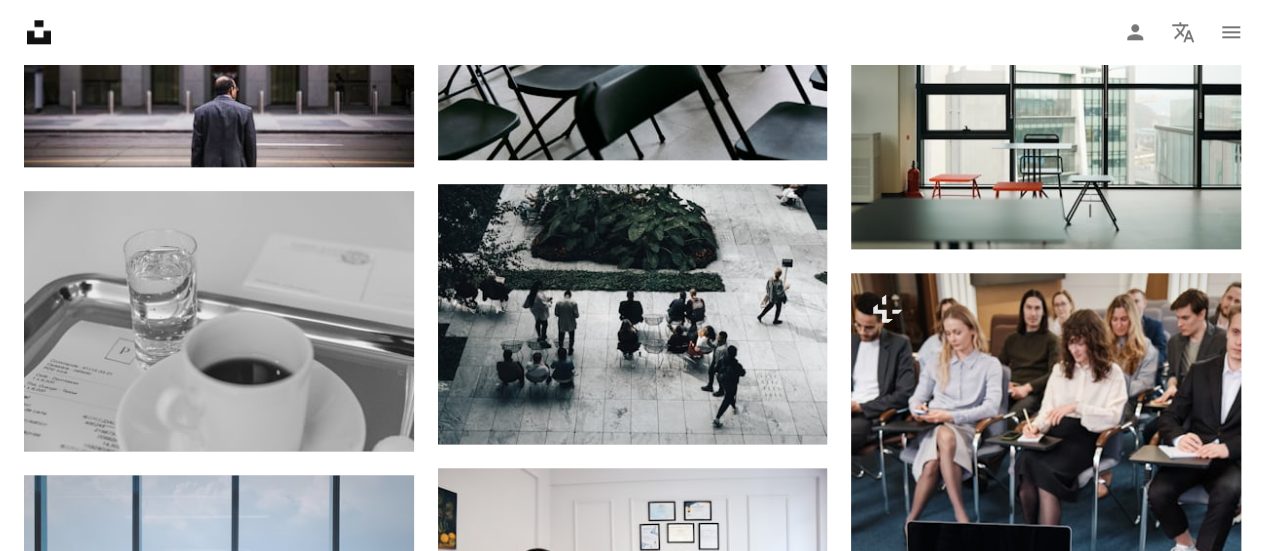 scroll, scrollTop: 35828, scrollLeft: 0, axis: vertical 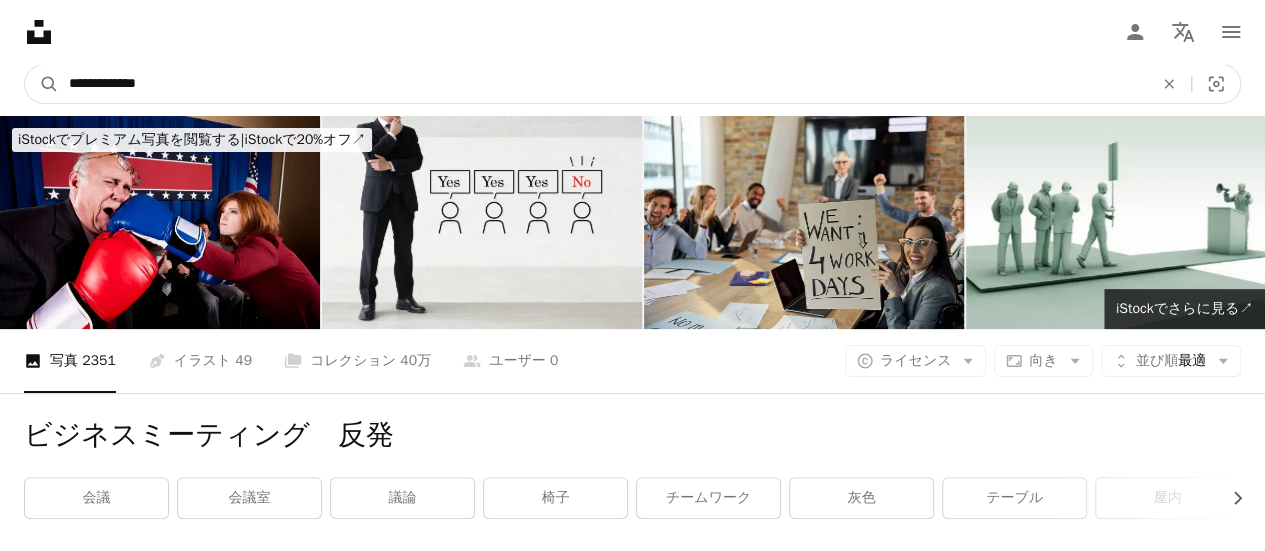 click on "**********" at bounding box center (603, 84) 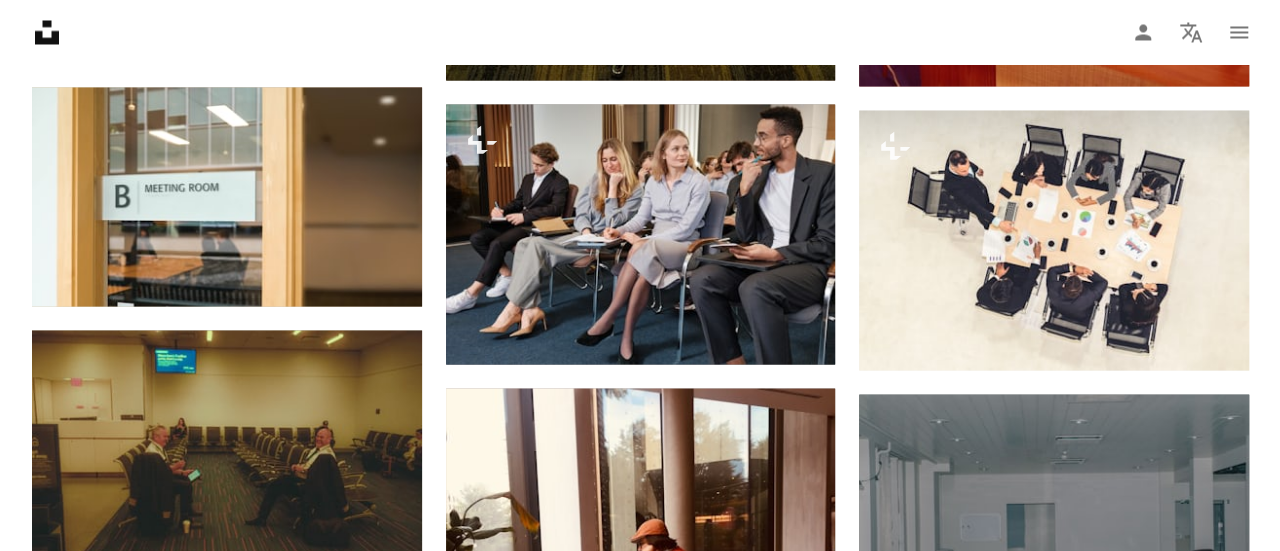 scroll, scrollTop: 1808, scrollLeft: 0, axis: vertical 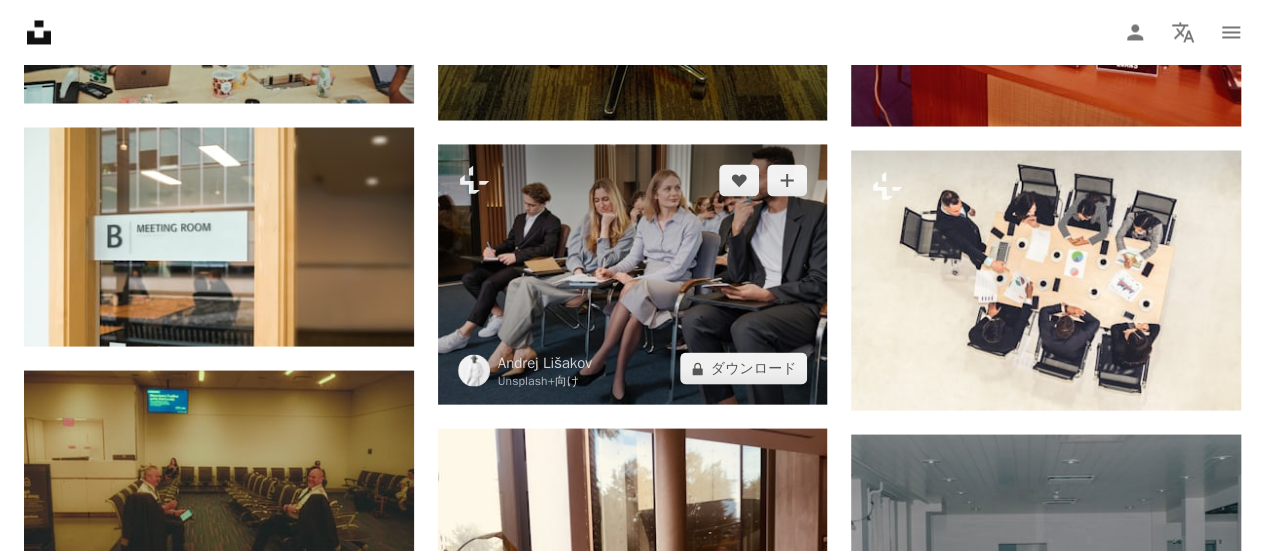 click at bounding box center (633, 274) 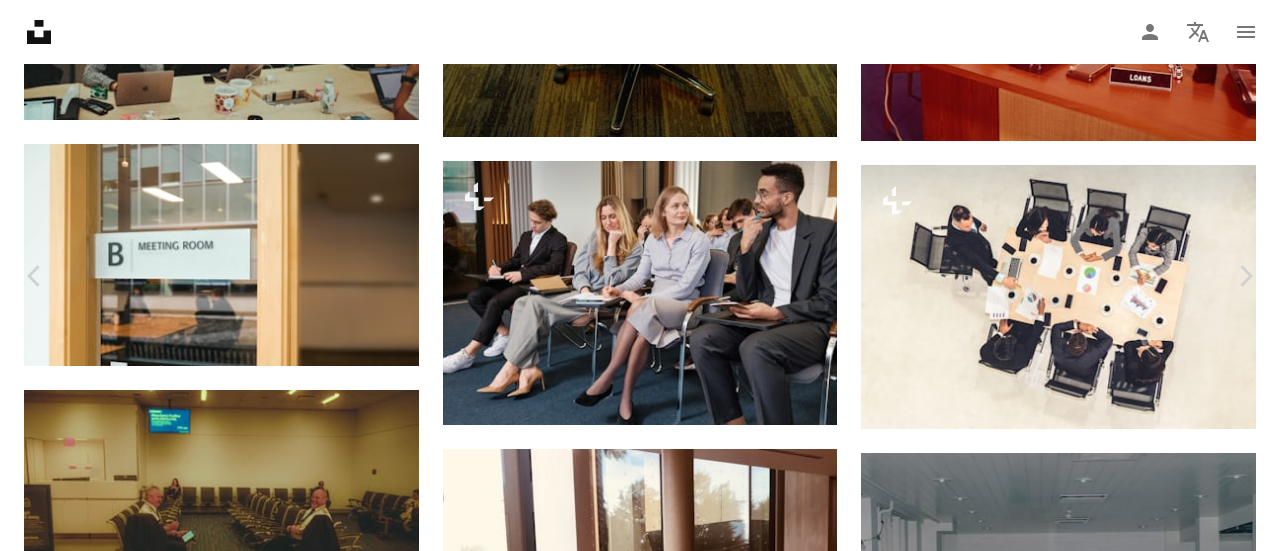 click at bounding box center [632, 2880] 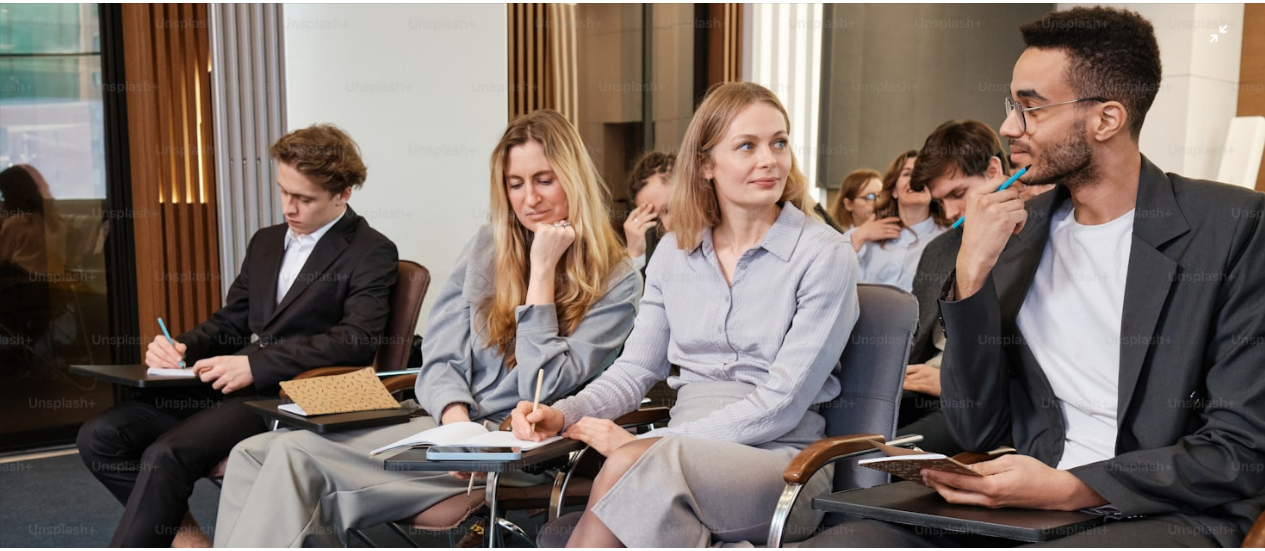 scroll, scrollTop: 141, scrollLeft: 0, axis: vertical 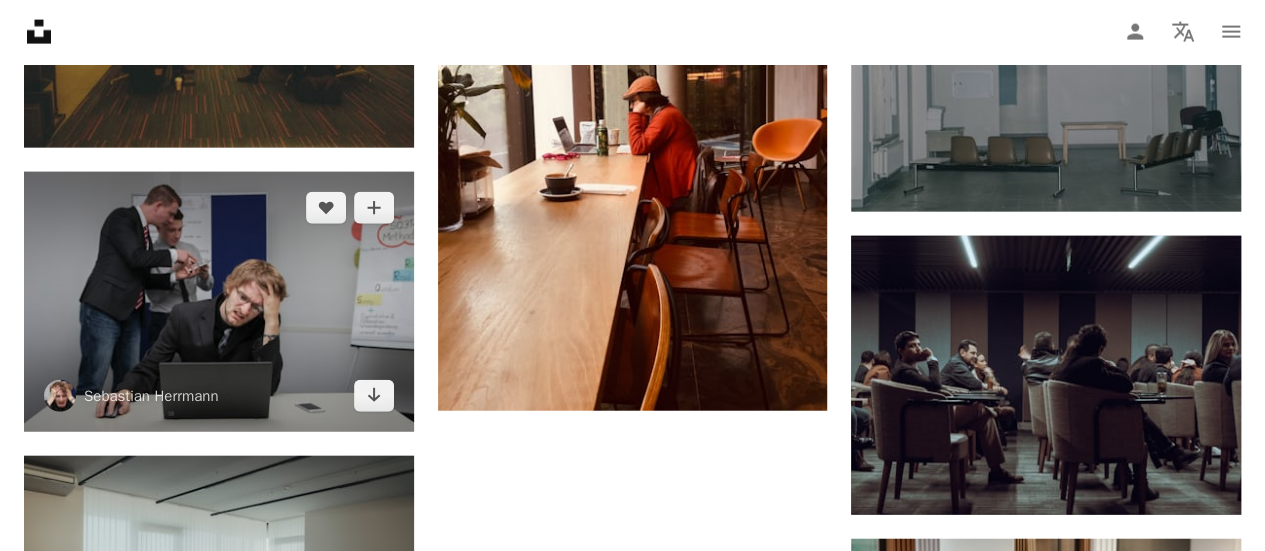 click at bounding box center [219, 302] 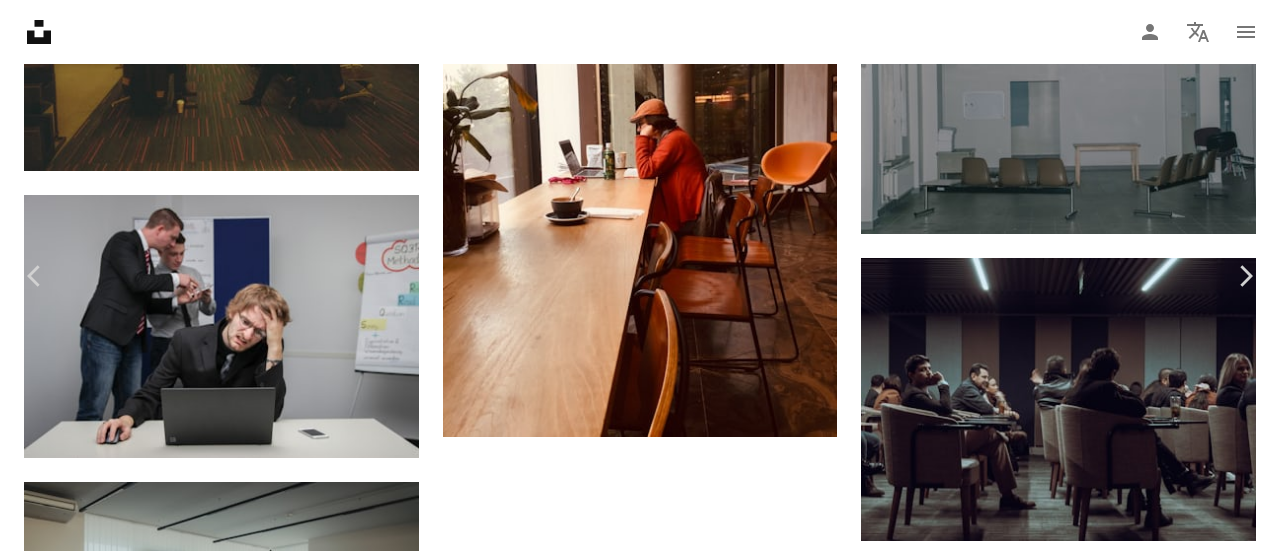 click on "無料ダウンロード" at bounding box center [1067, 2067] 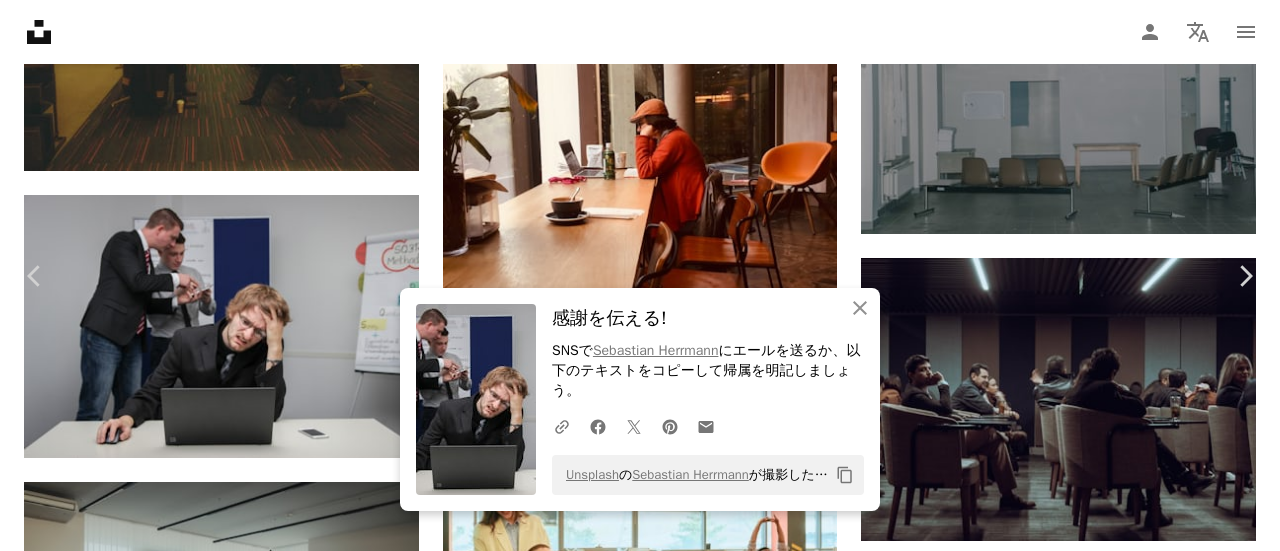 click on "An X shape" at bounding box center [20, 20] 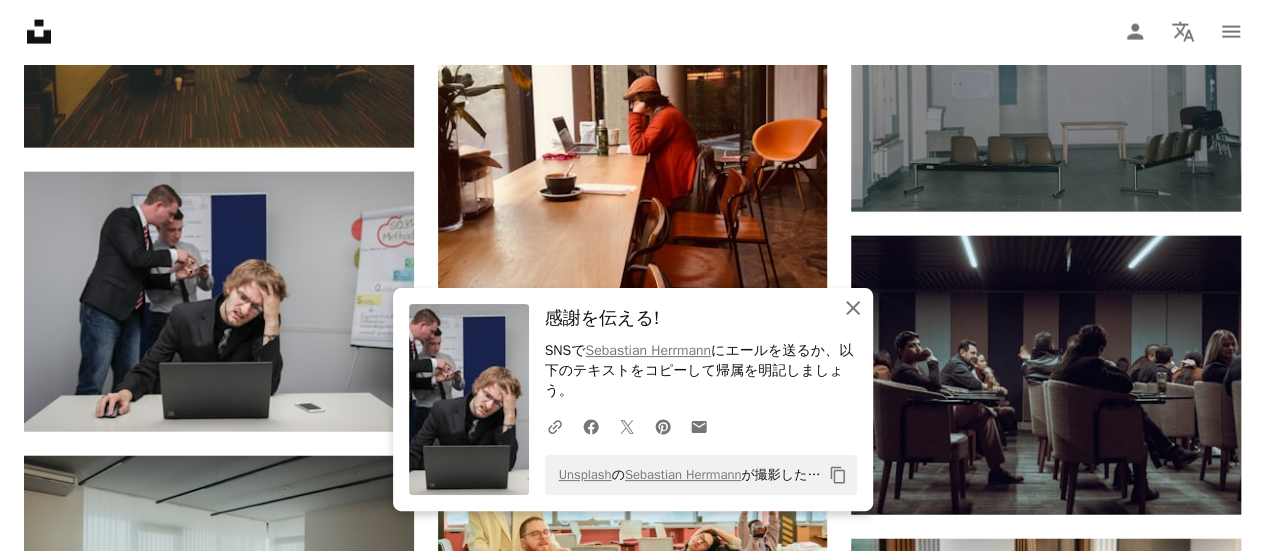 click on "An X shape" 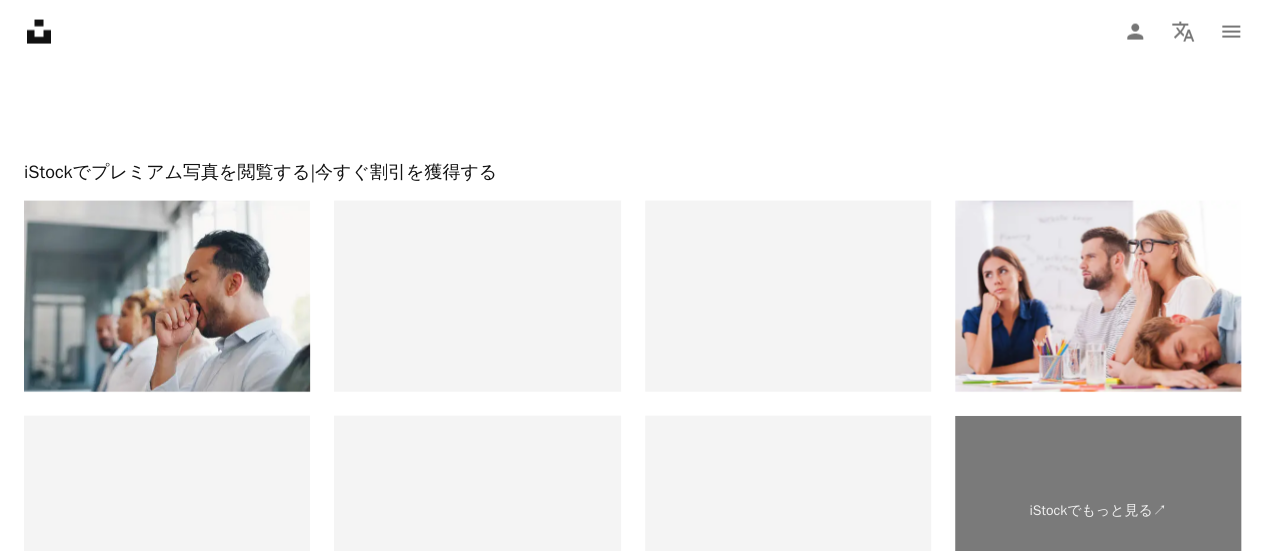 scroll, scrollTop: 6023, scrollLeft: 0, axis: vertical 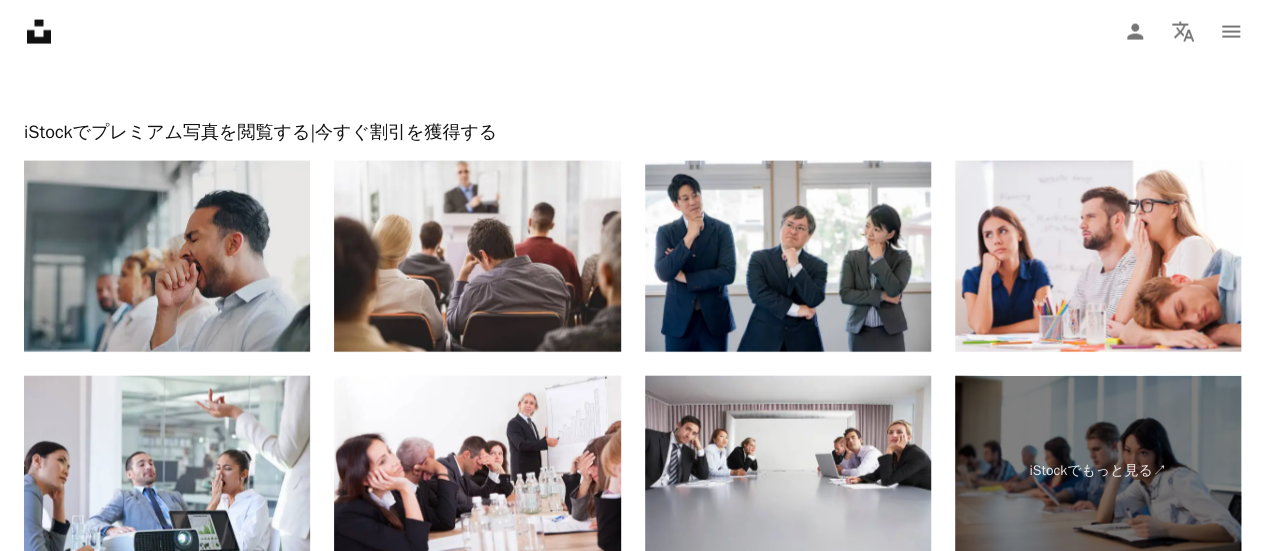 click at bounding box center (167, 256) 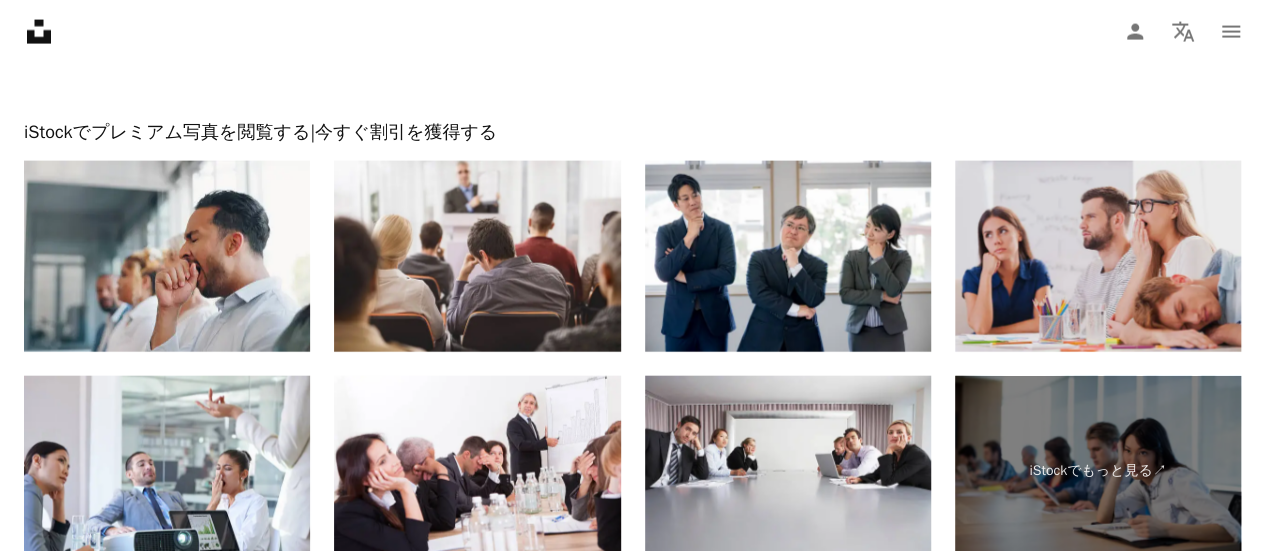 click at bounding box center [1098, 256] 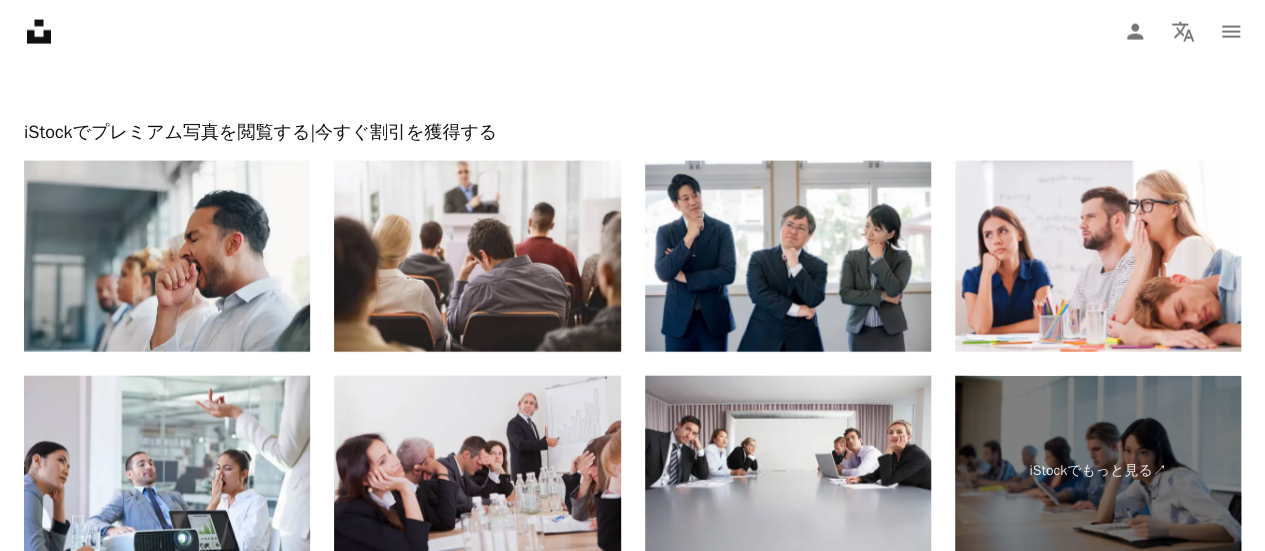 click at bounding box center (477, 471) 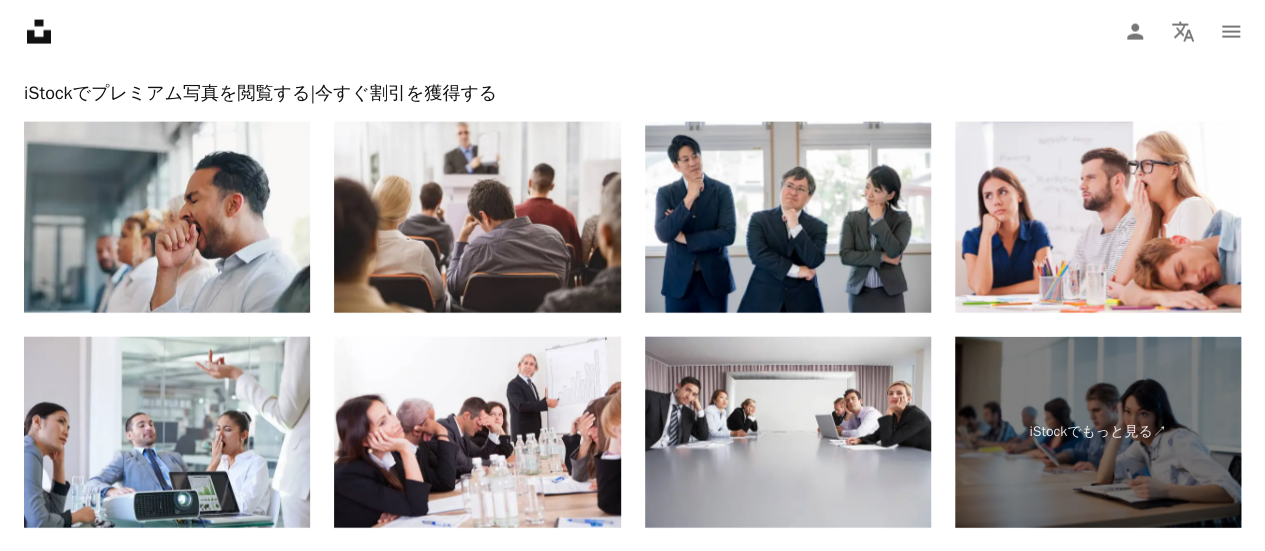 scroll, scrollTop: 6063, scrollLeft: 0, axis: vertical 